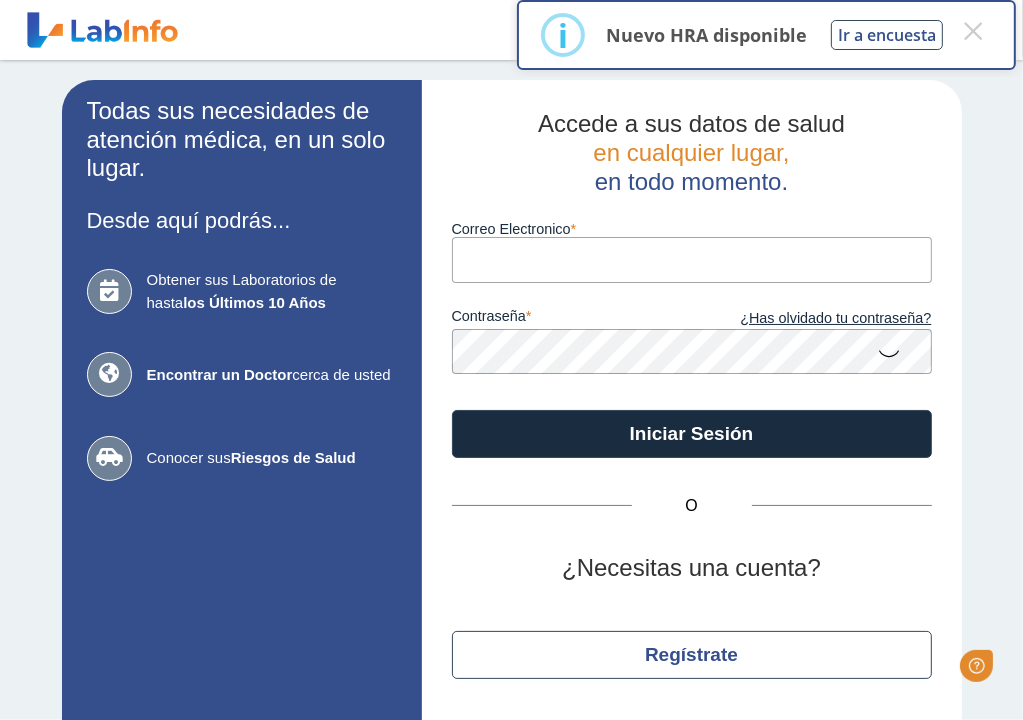 scroll, scrollTop: 0, scrollLeft: 0, axis: both 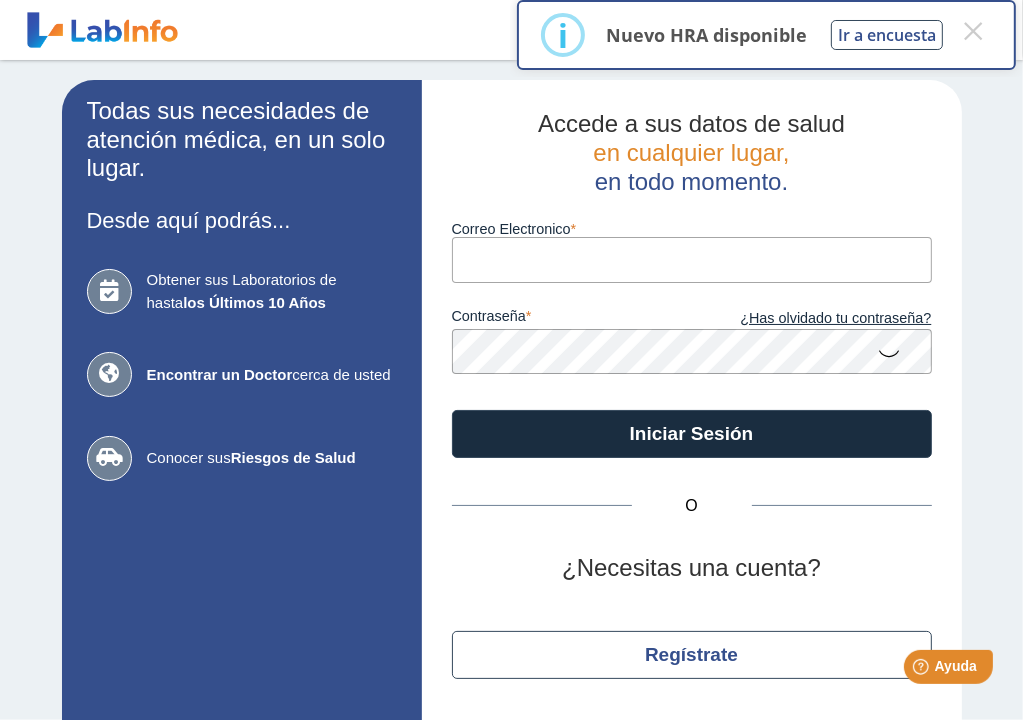 click on "Correo Electronico" at bounding box center (692, 259) 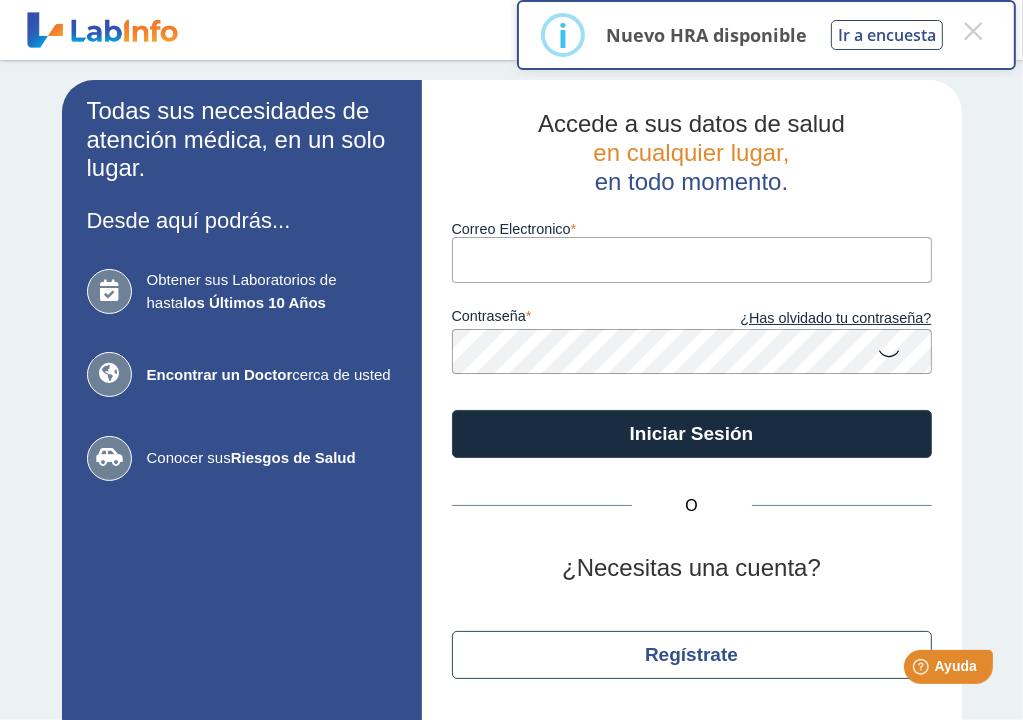 type on "[EMAIL_ADDRESS][DOMAIN_NAME]" 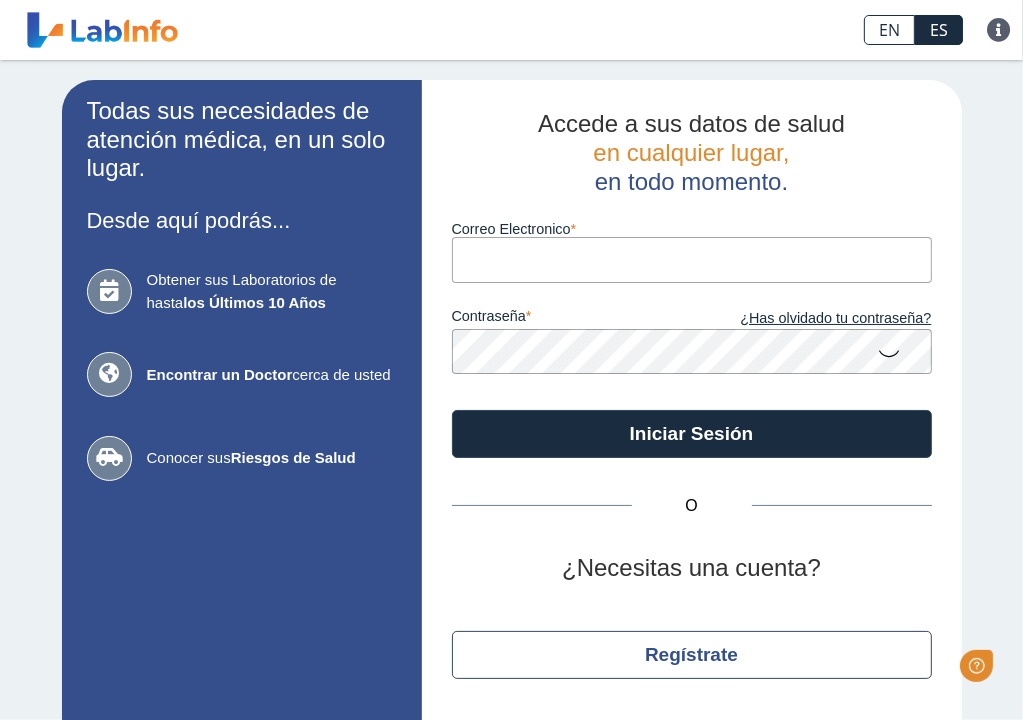 scroll, scrollTop: 0, scrollLeft: 0, axis: both 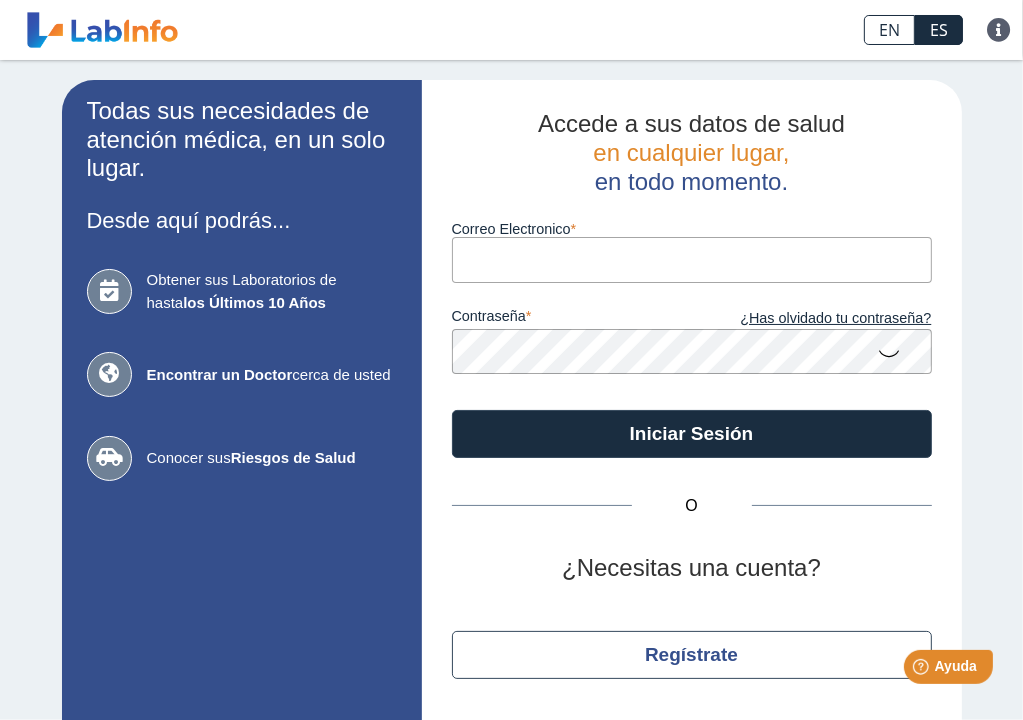 click on "Correo Electronico" at bounding box center [692, 259] 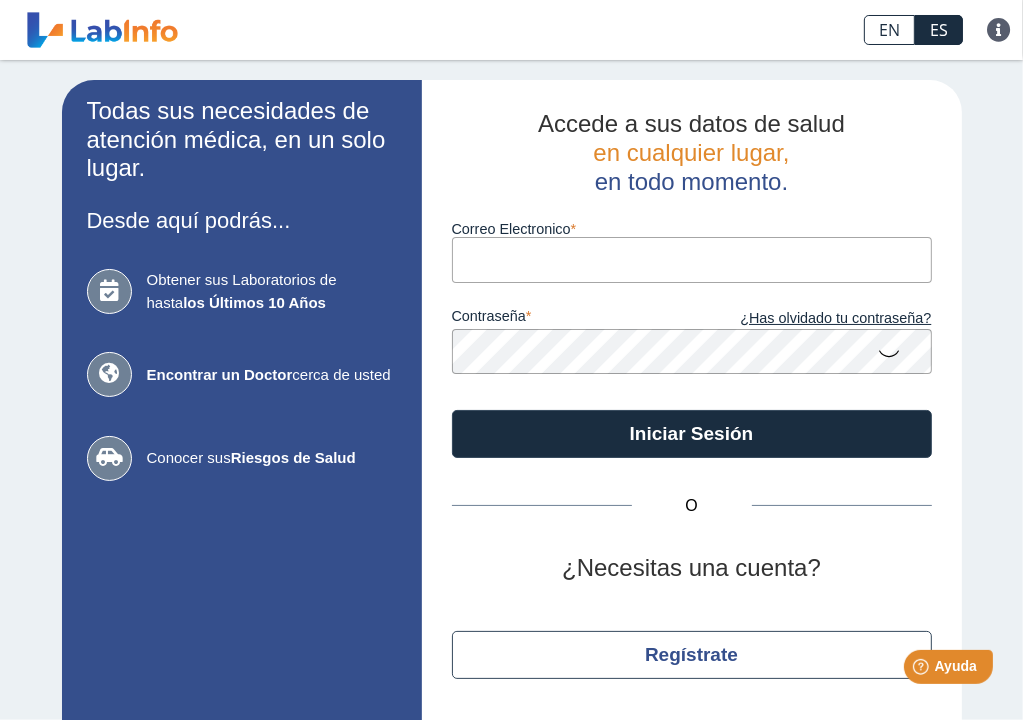type on "[EMAIL_ADDRESS][DOMAIN_NAME]" 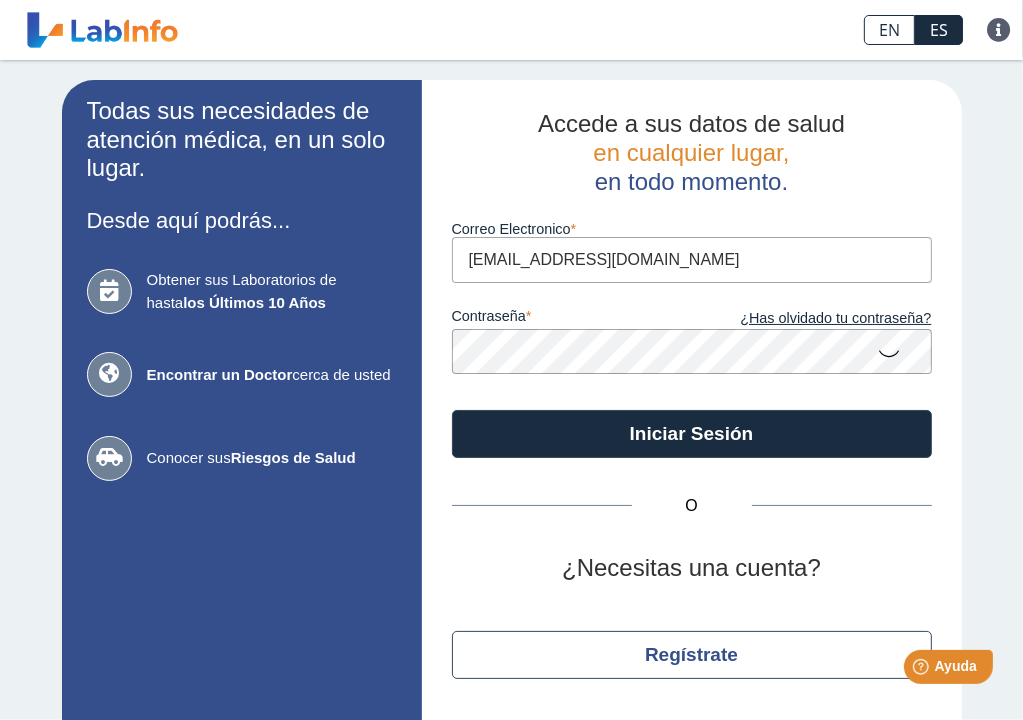 click 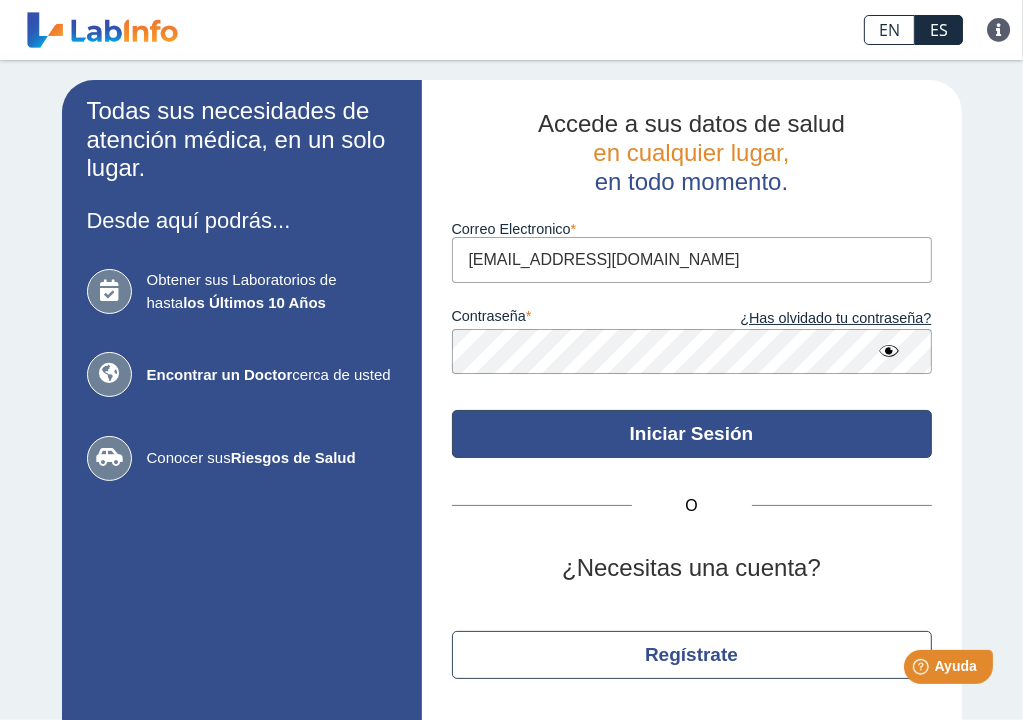 click on "Iniciar Sesión" 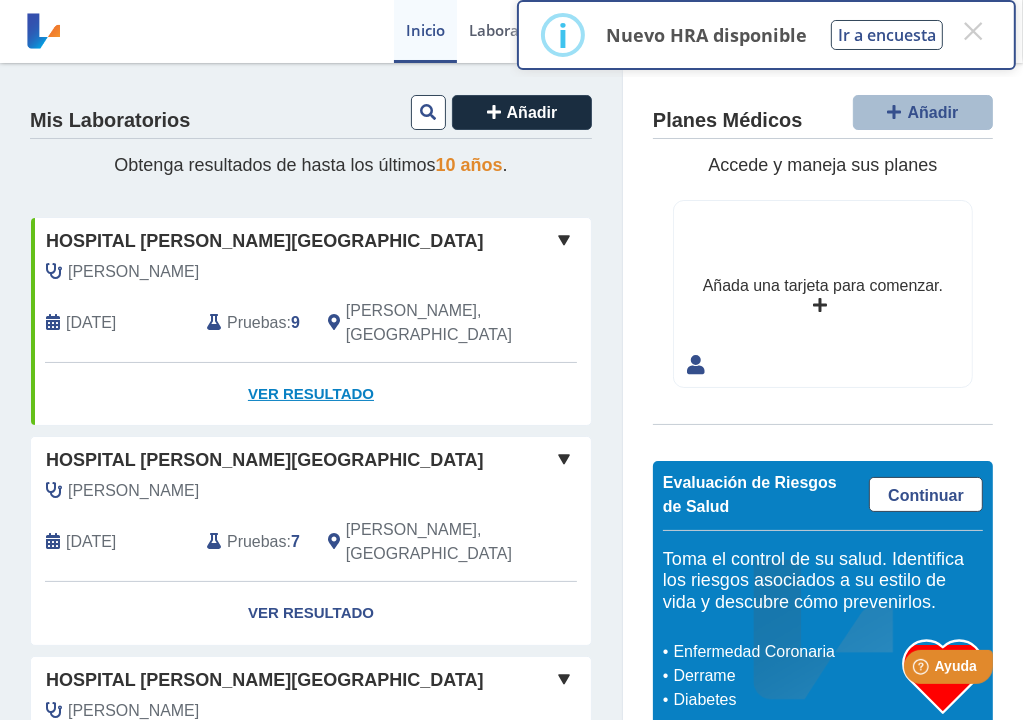 click on "Ver Resultado" 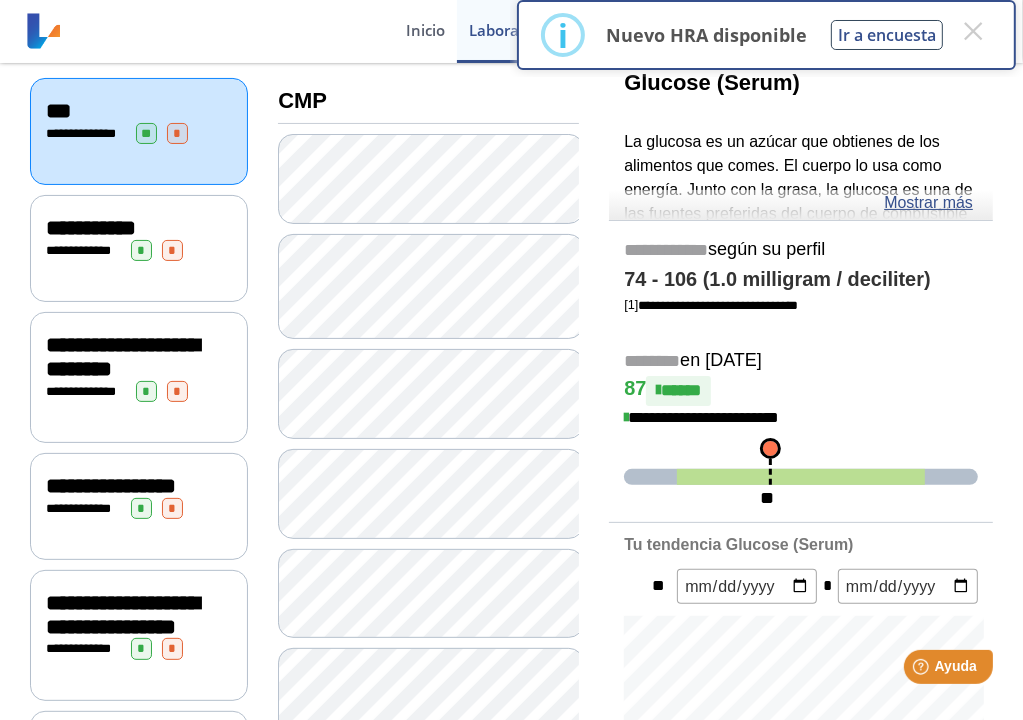 scroll, scrollTop: 134, scrollLeft: 0, axis: vertical 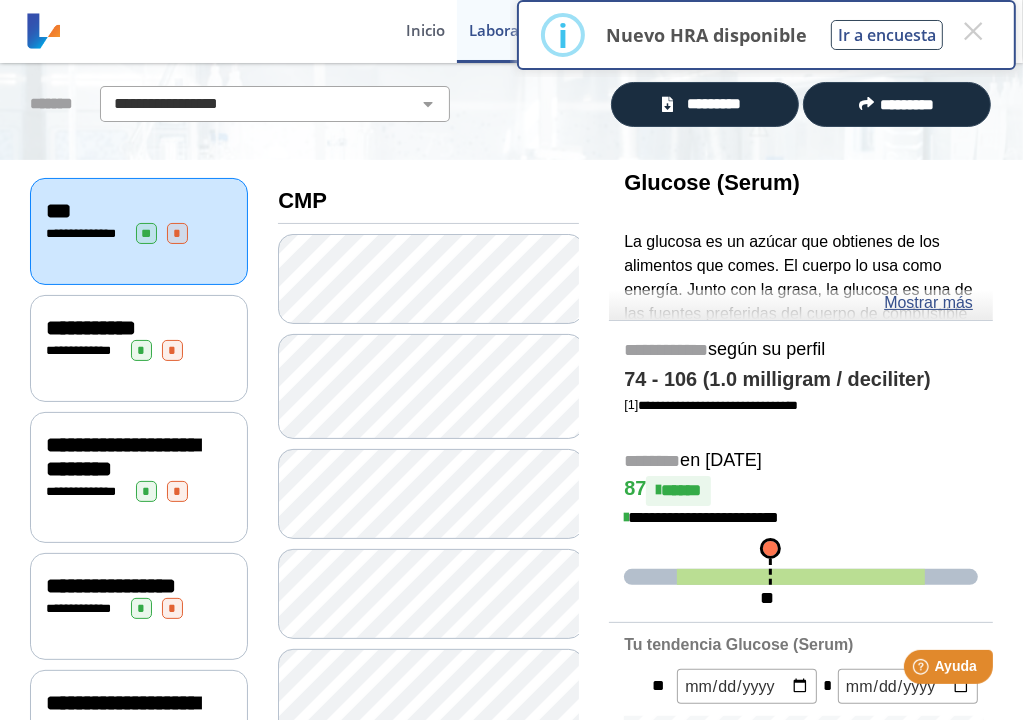 click on "*" 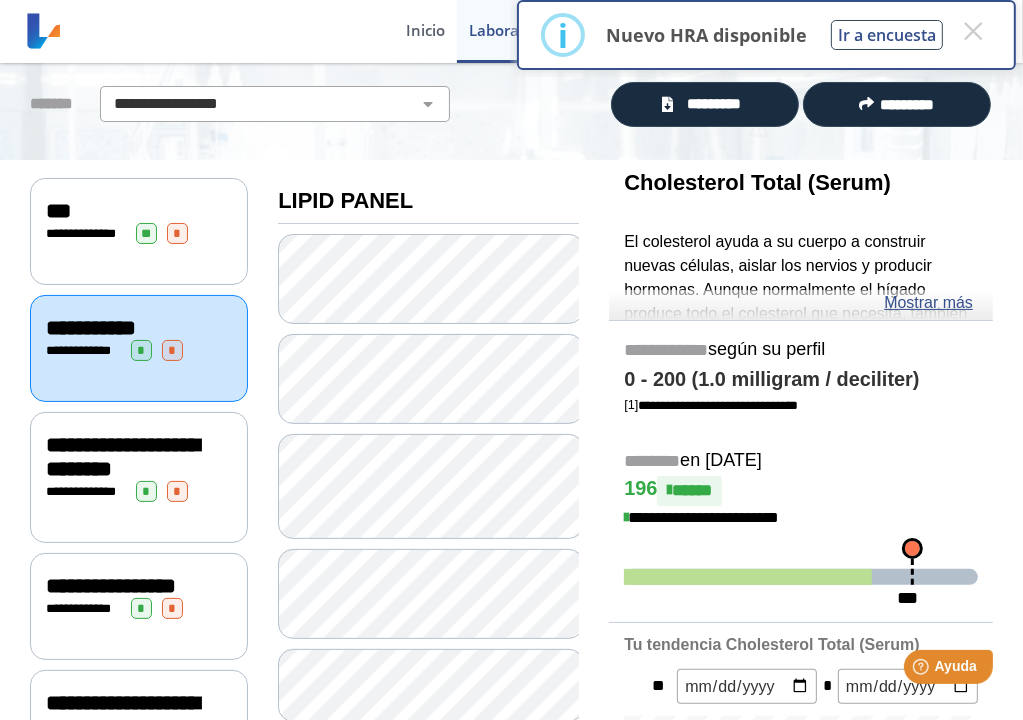click on "**********" 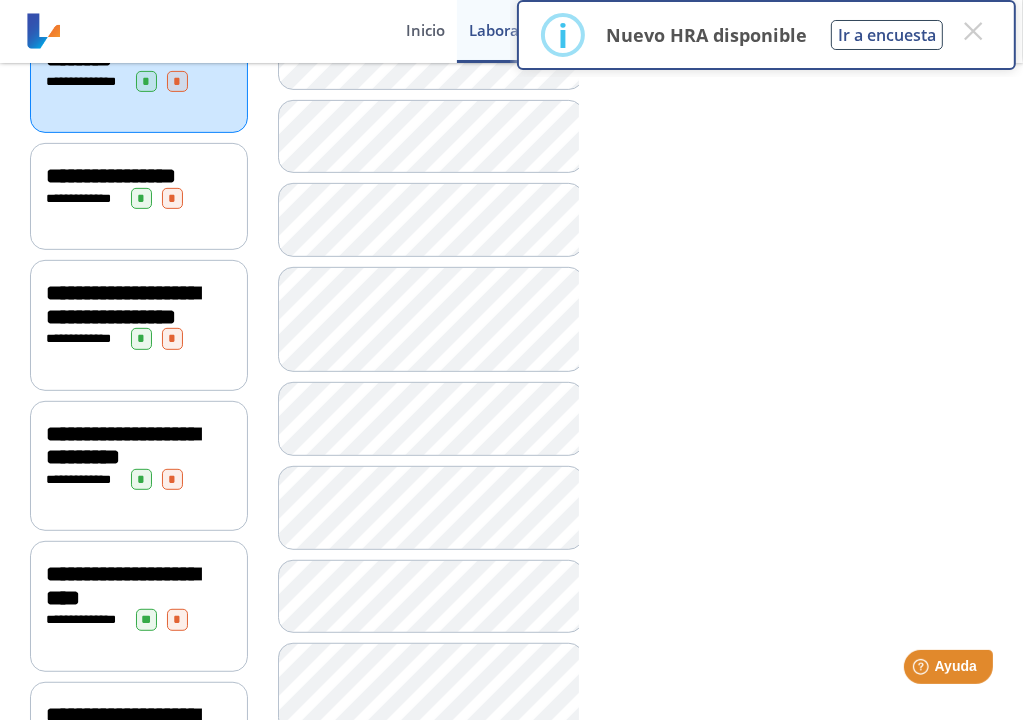 scroll, scrollTop: 534, scrollLeft: 0, axis: vertical 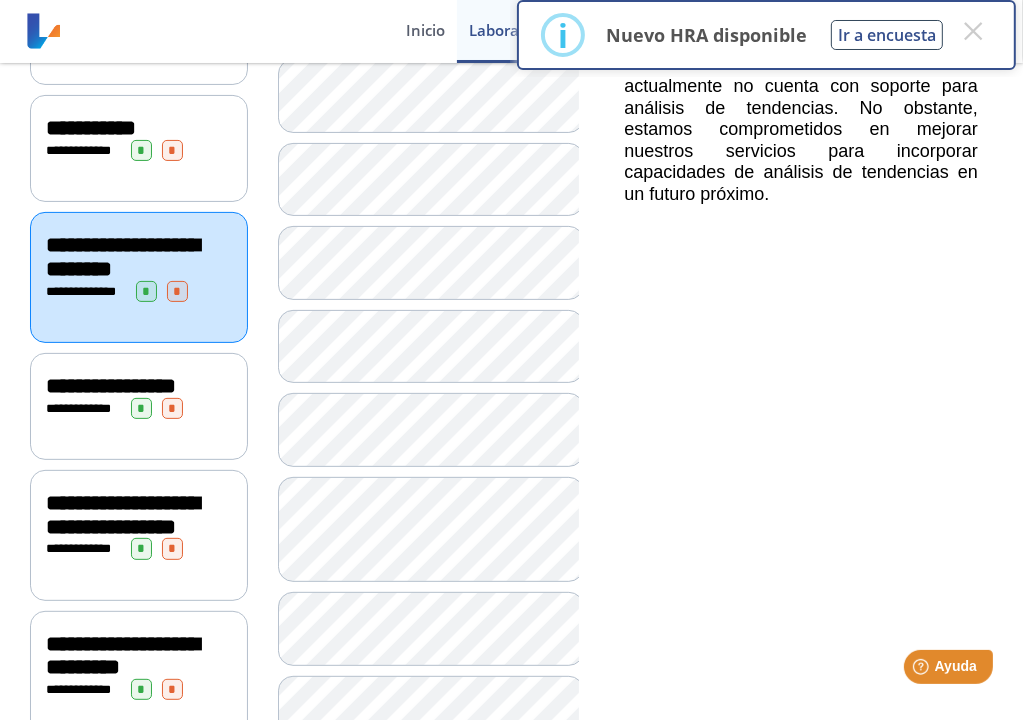 click on "**********" 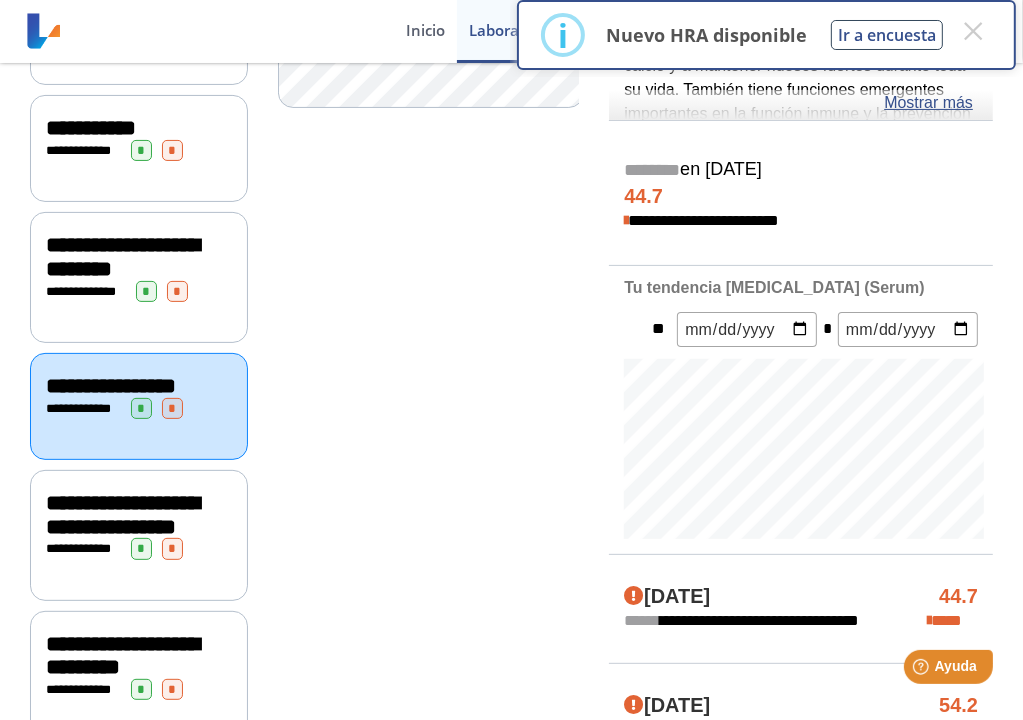 click on "**********" 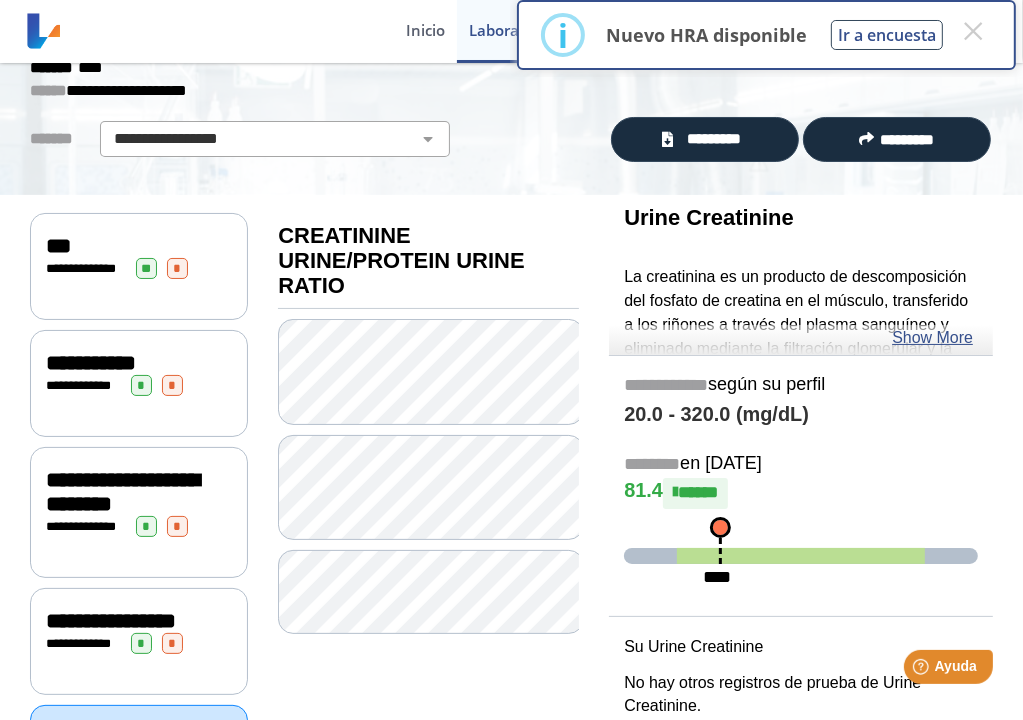 scroll, scrollTop: 134, scrollLeft: 0, axis: vertical 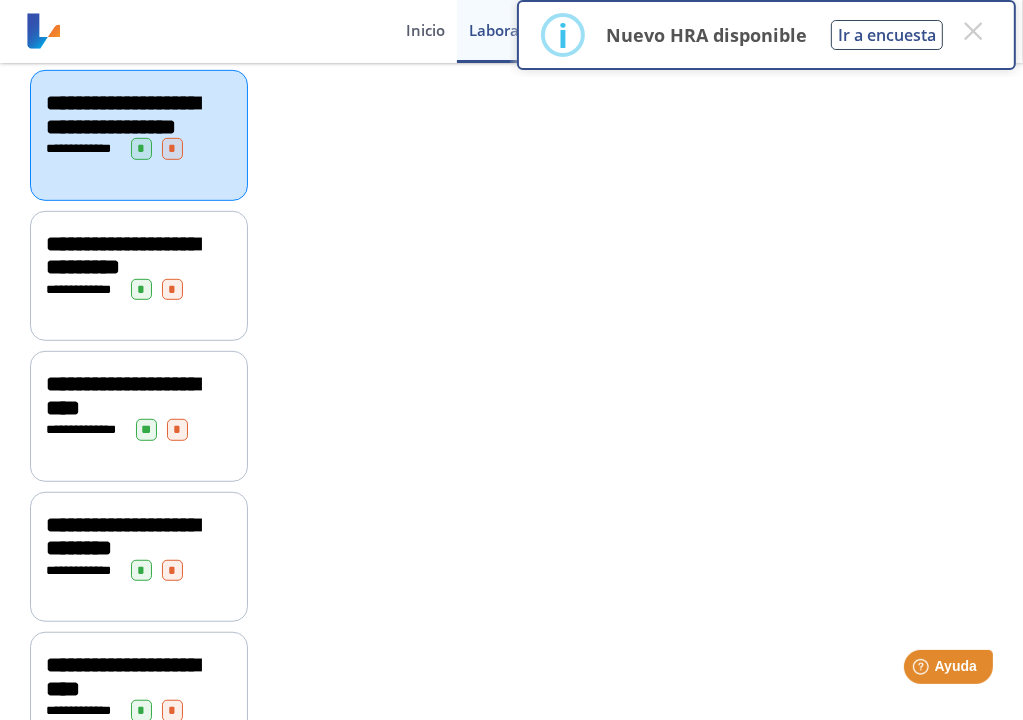 click on "**********" 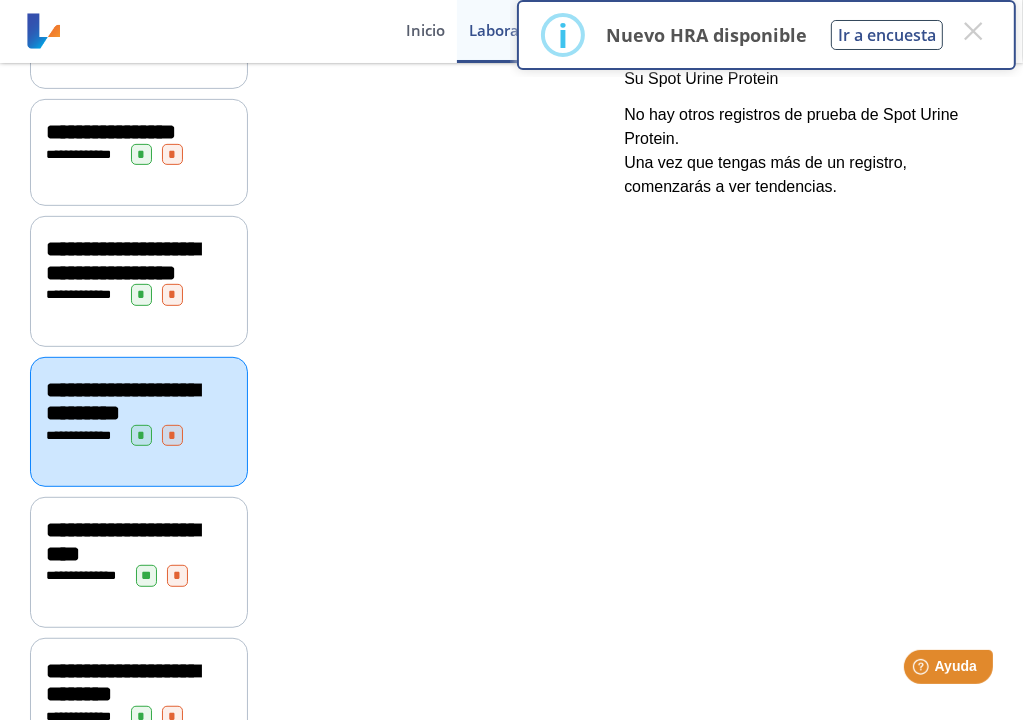scroll, scrollTop: 634, scrollLeft: 0, axis: vertical 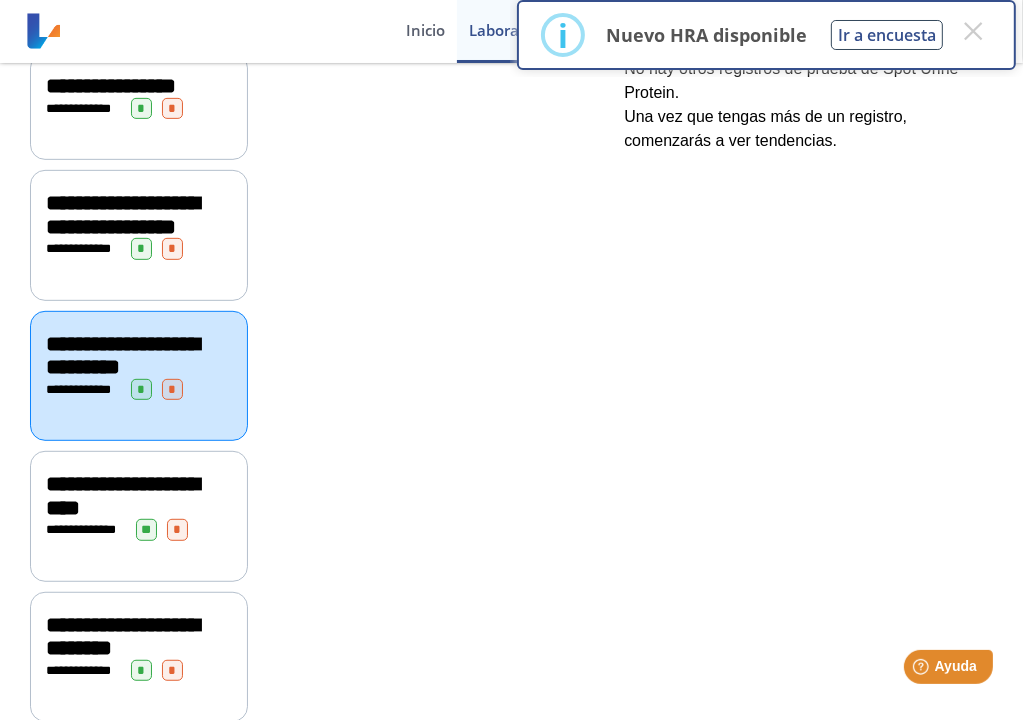 click on "**********" 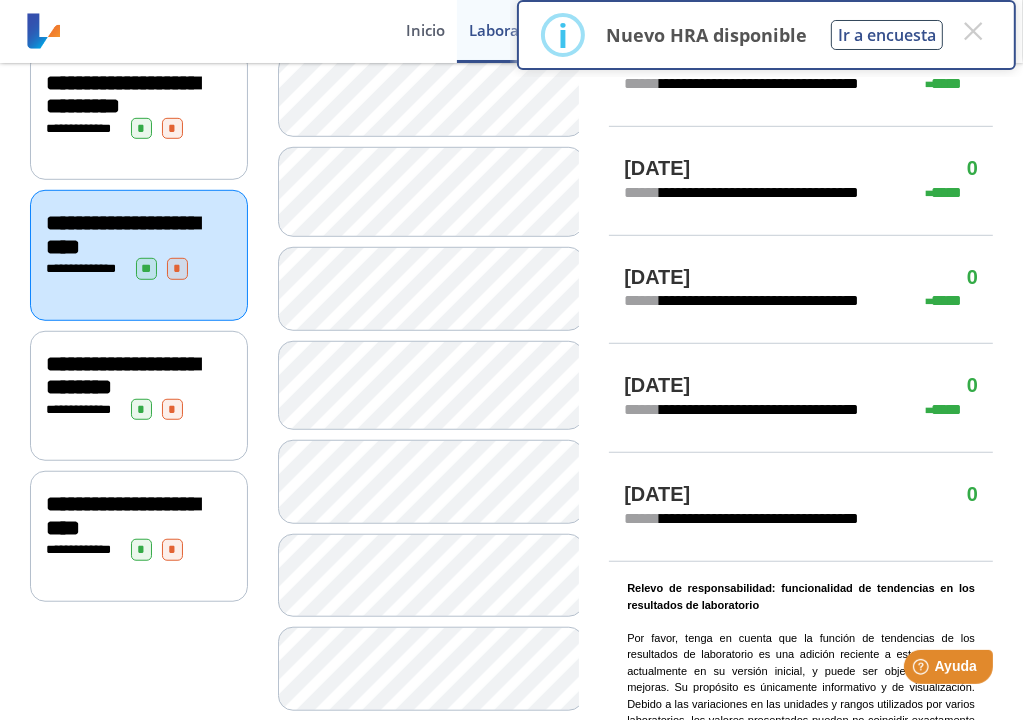 scroll, scrollTop: 888, scrollLeft: 0, axis: vertical 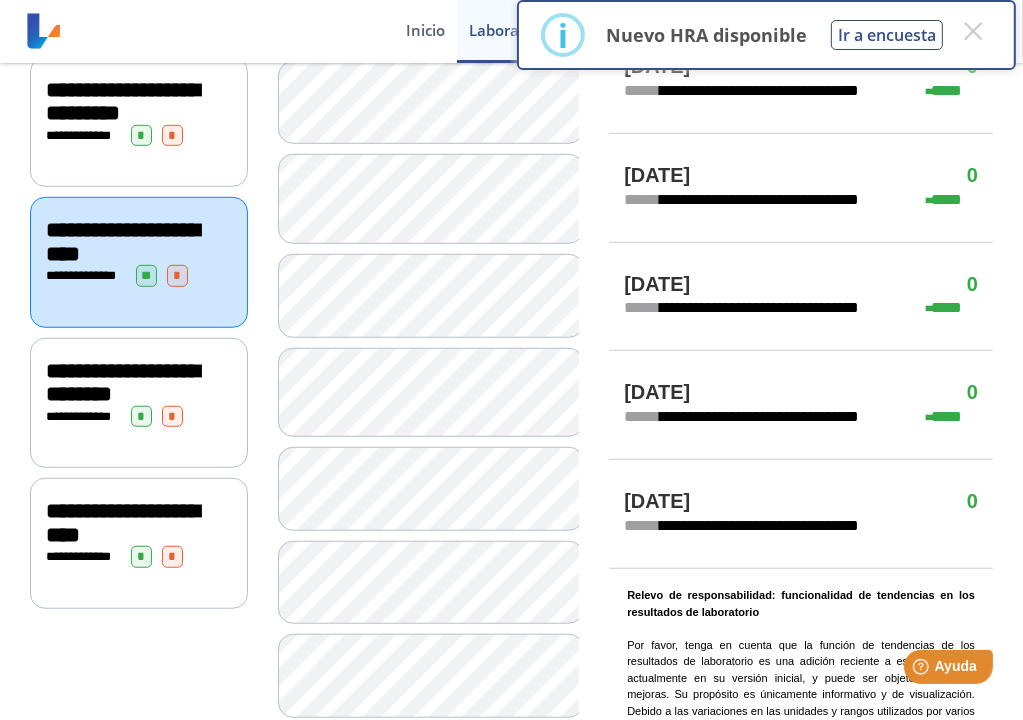 drag, startPoint x: 103, startPoint y: 395, endPoint x: 97, endPoint y: 404, distance: 10.816654 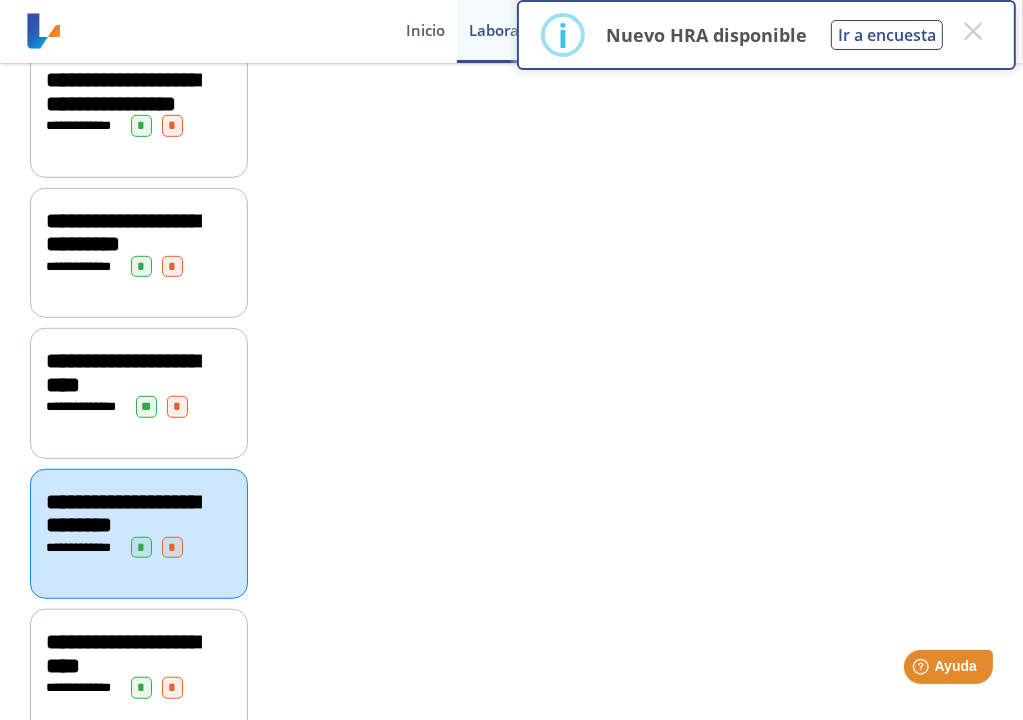 scroll, scrollTop: 804, scrollLeft: 0, axis: vertical 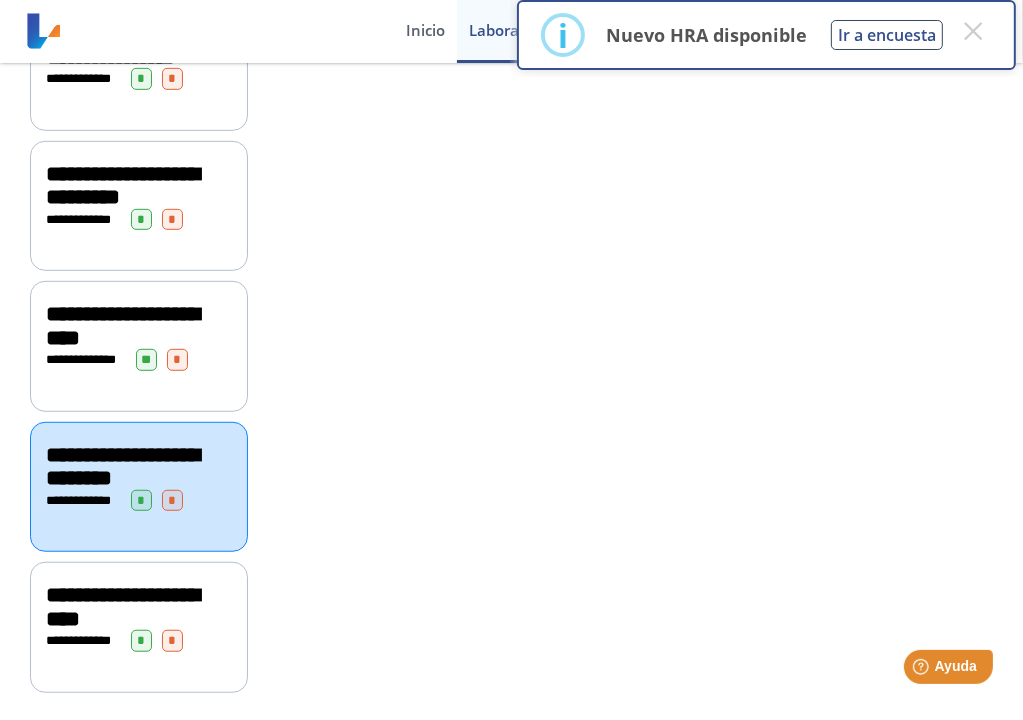 click on "**********" 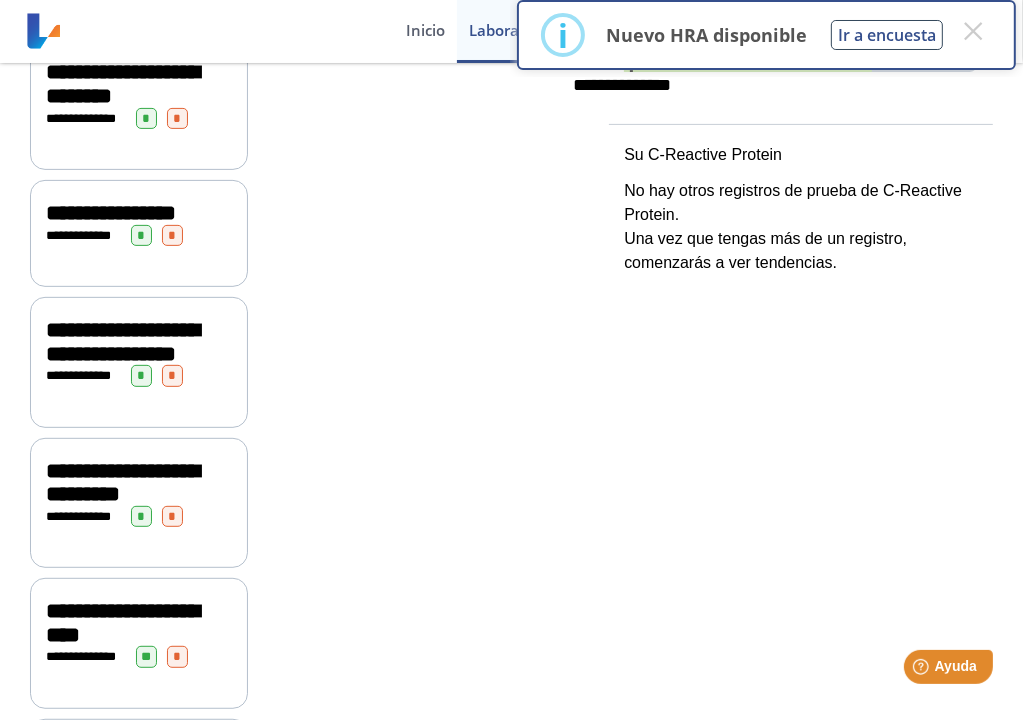 scroll, scrollTop: 600, scrollLeft: 0, axis: vertical 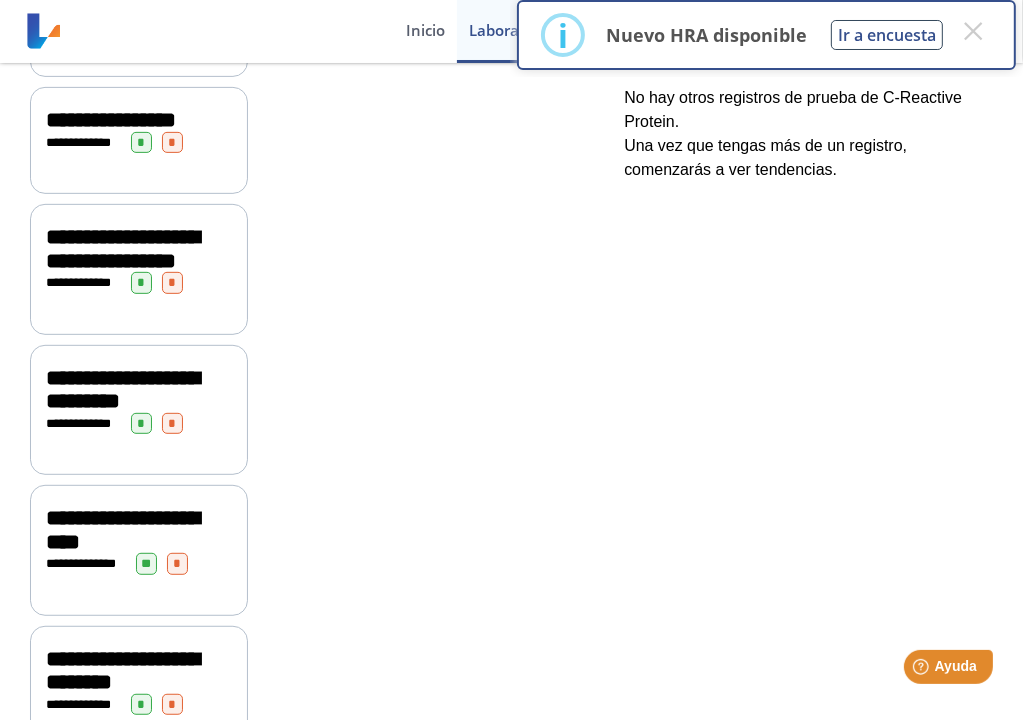 click on "**********" 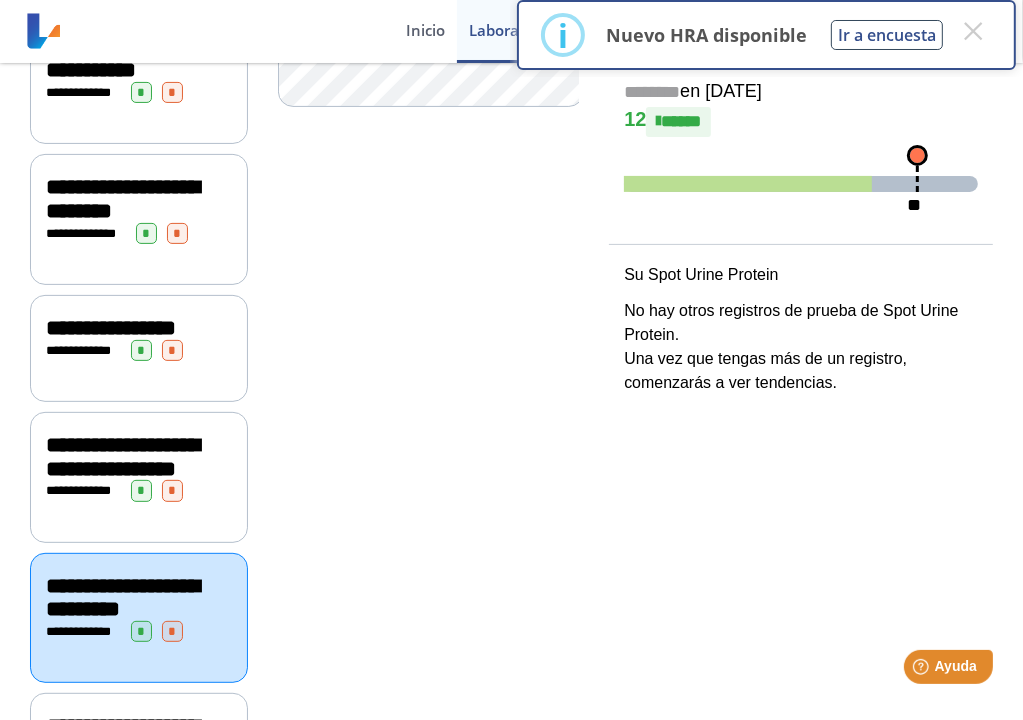 scroll, scrollTop: 400, scrollLeft: 0, axis: vertical 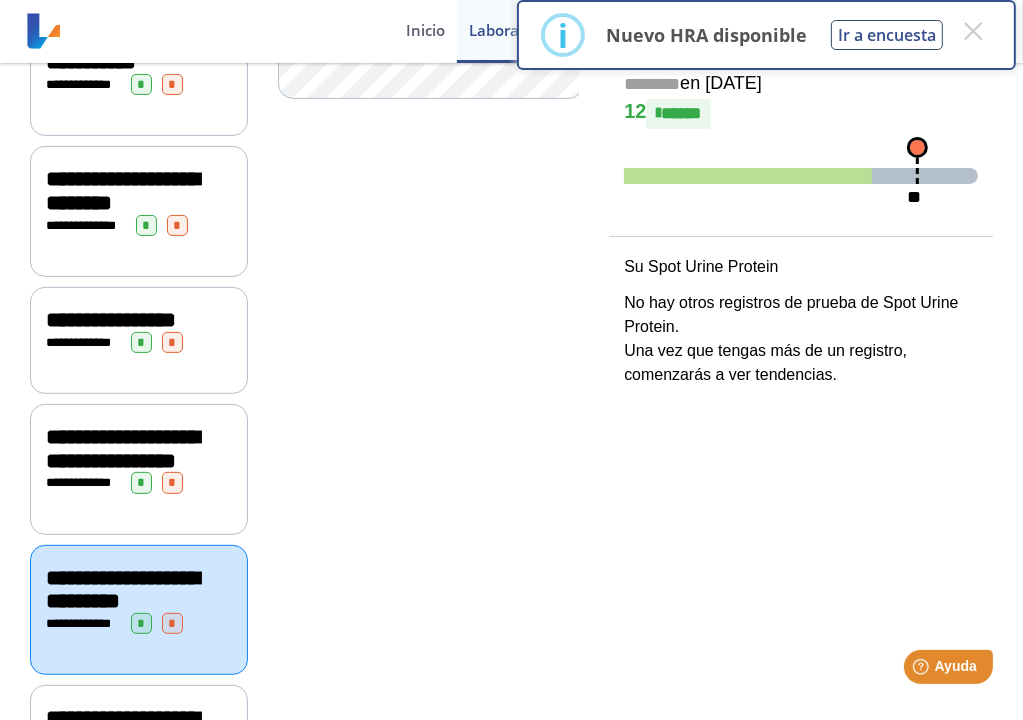 click on "*" 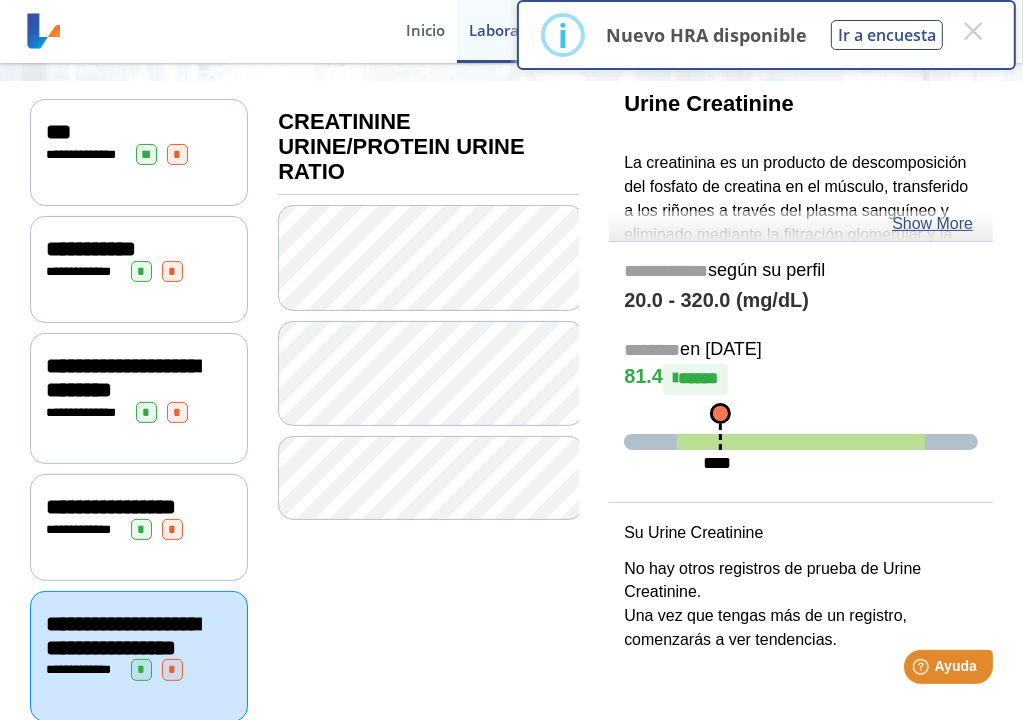 scroll, scrollTop: 200, scrollLeft: 0, axis: vertical 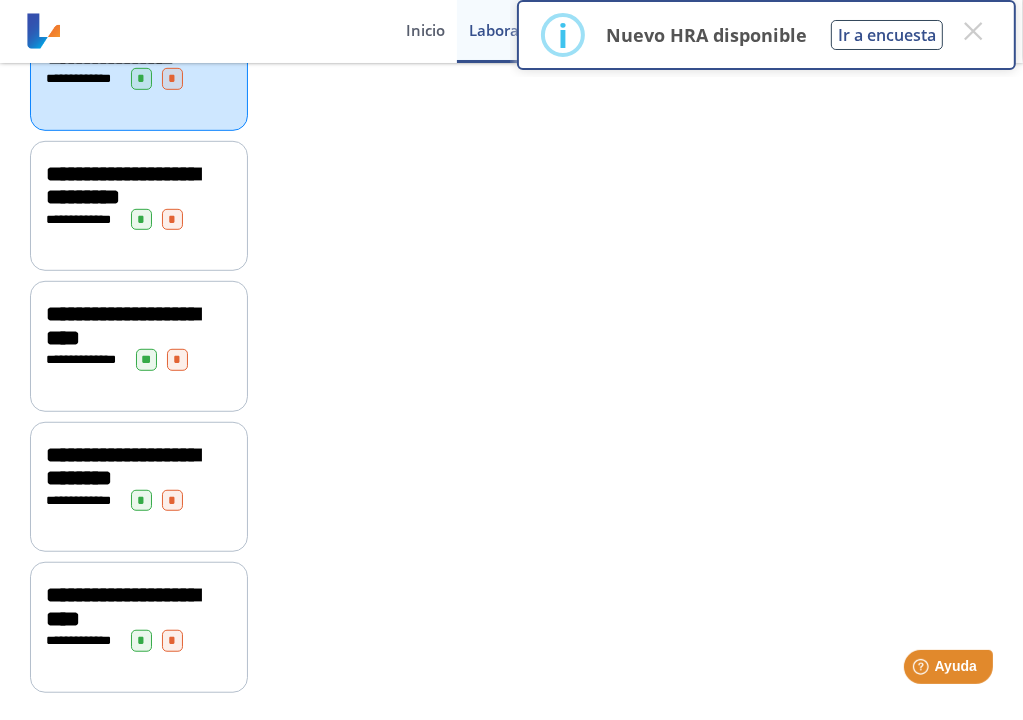 click on "**********" 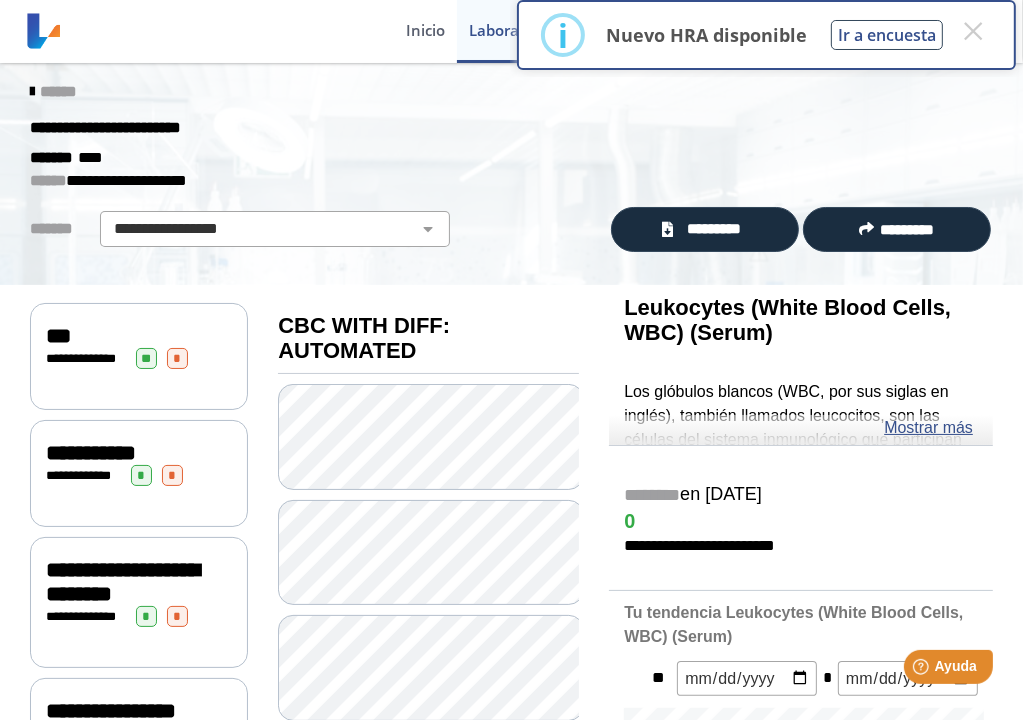 scroll, scrollTop: 0, scrollLeft: 0, axis: both 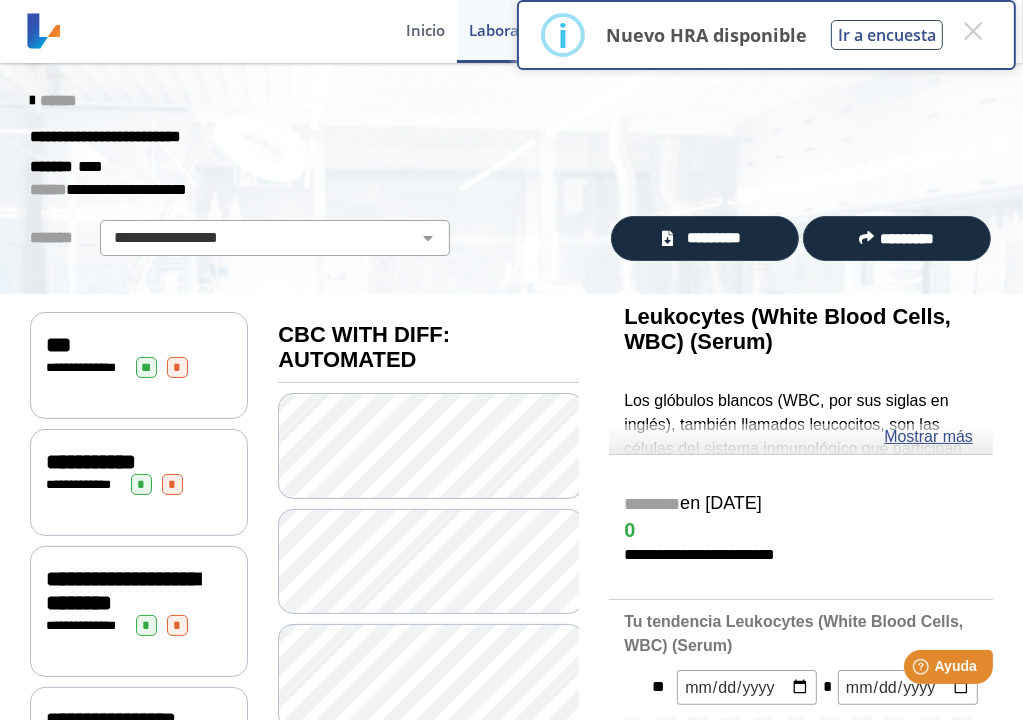 drag, startPoint x: 128, startPoint y: 496, endPoint x: 143, endPoint y: 492, distance: 15.524175 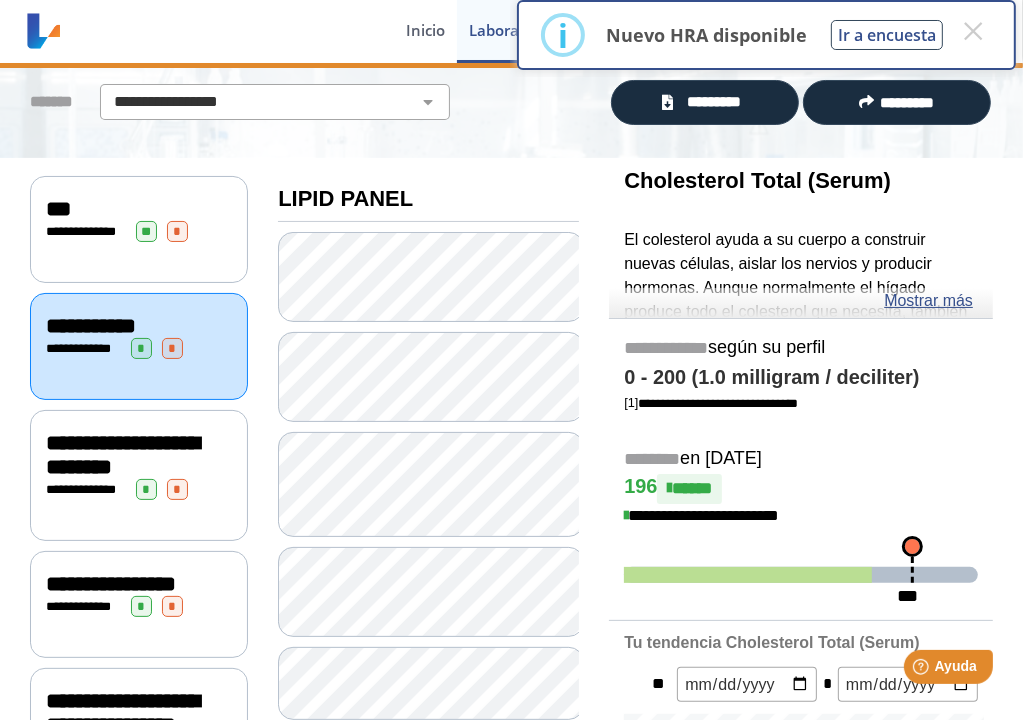 scroll, scrollTop: 200, scrollLeft: 0, axis: vertical 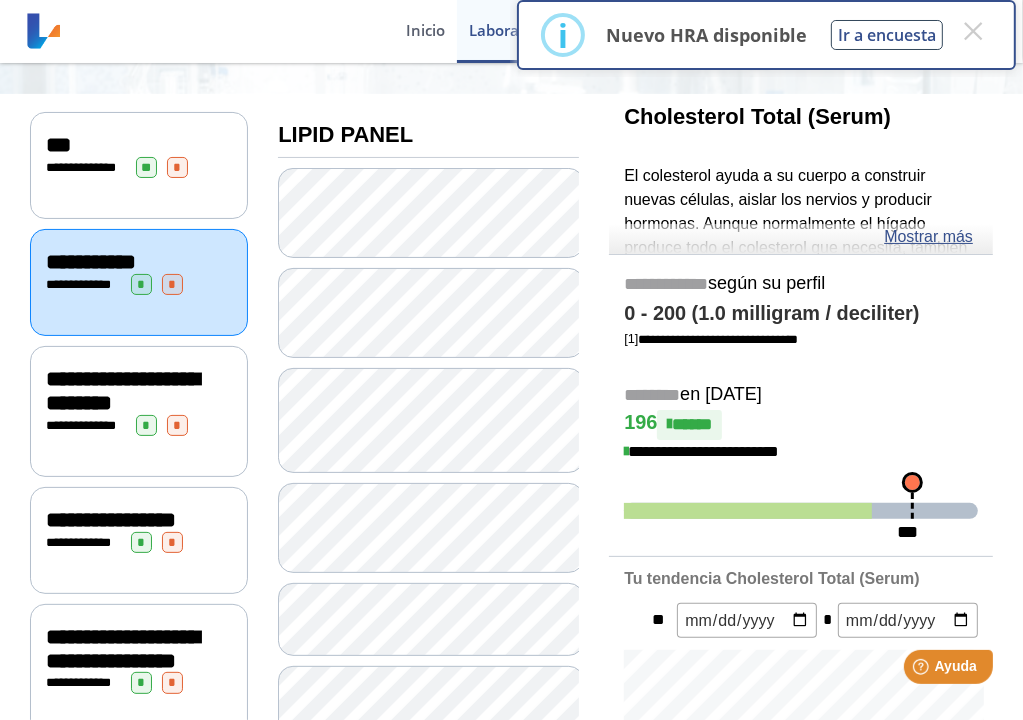 click on "**********" 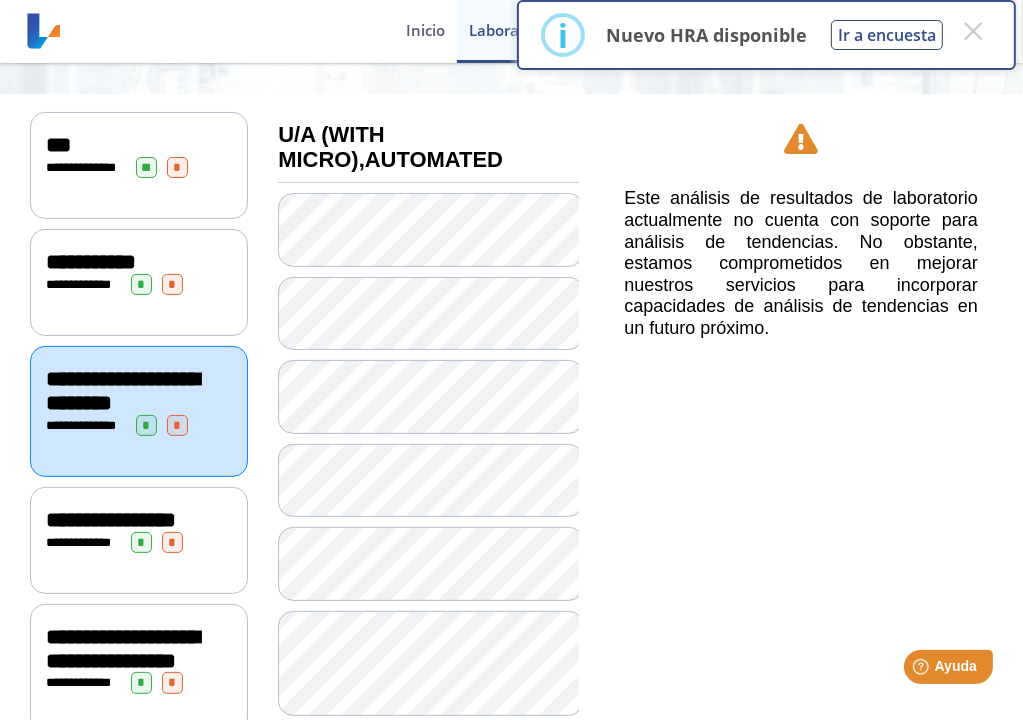 click on "**********" 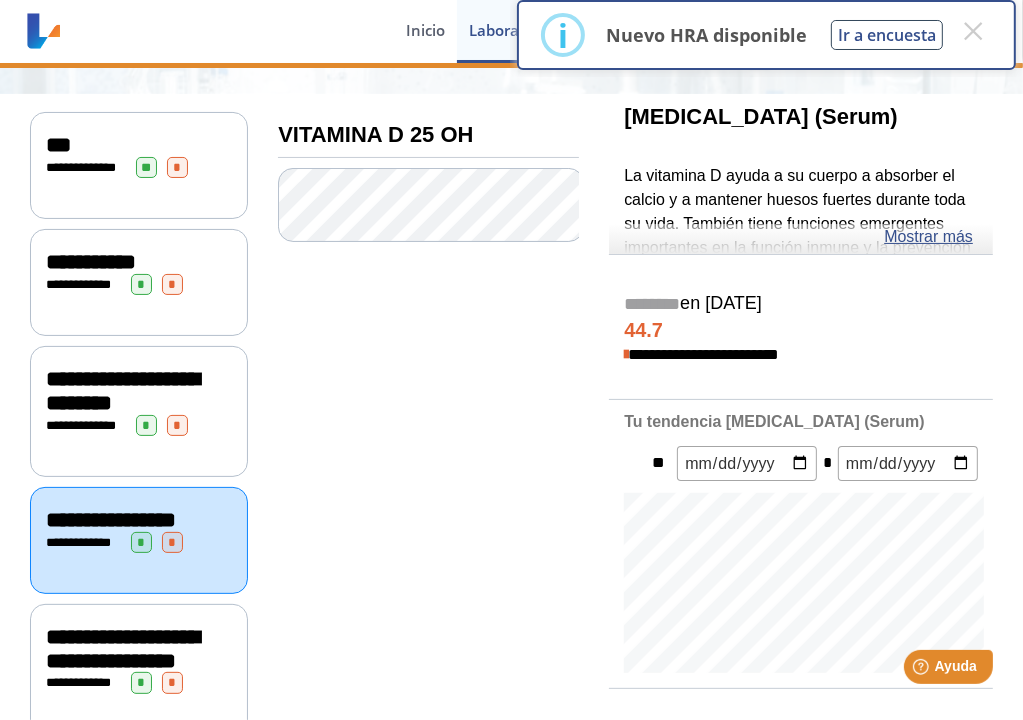 scroll, scrollTop: 500, scrollLeft: 0, axis: vertical 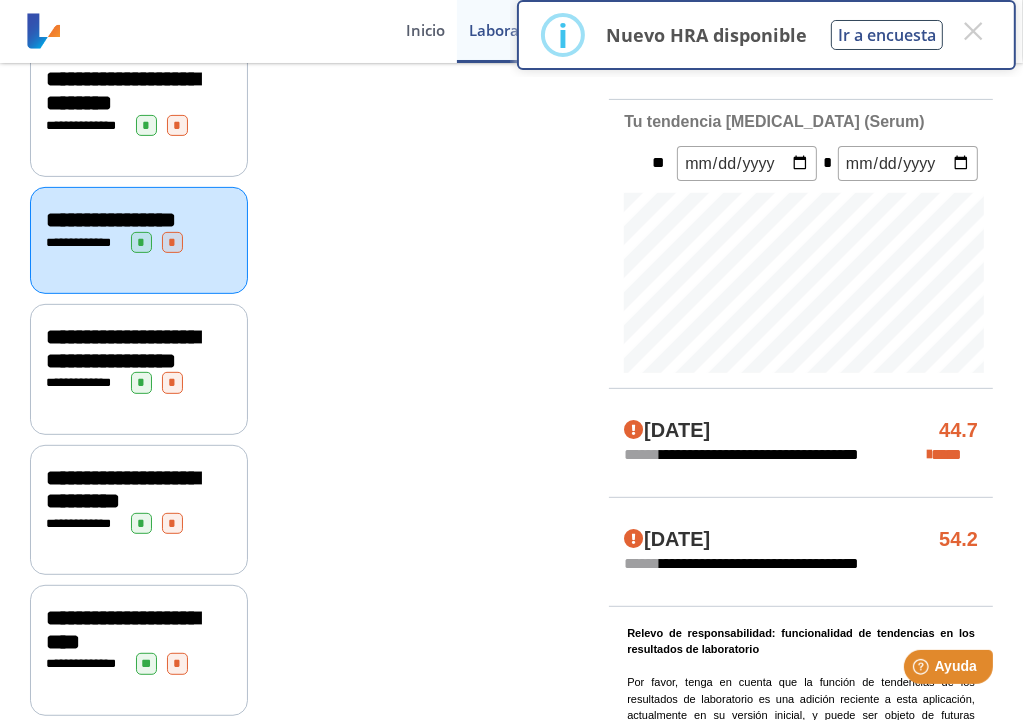 click on "**********" 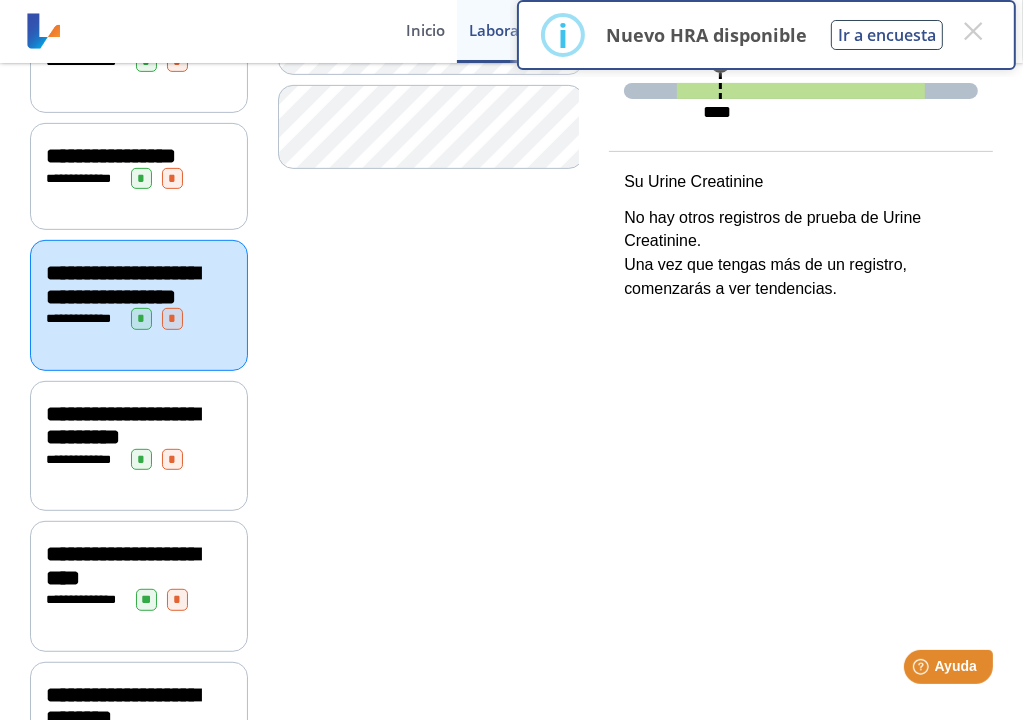 scroll, scrollTop: 600, scrollLeft: 0, axis: vertical 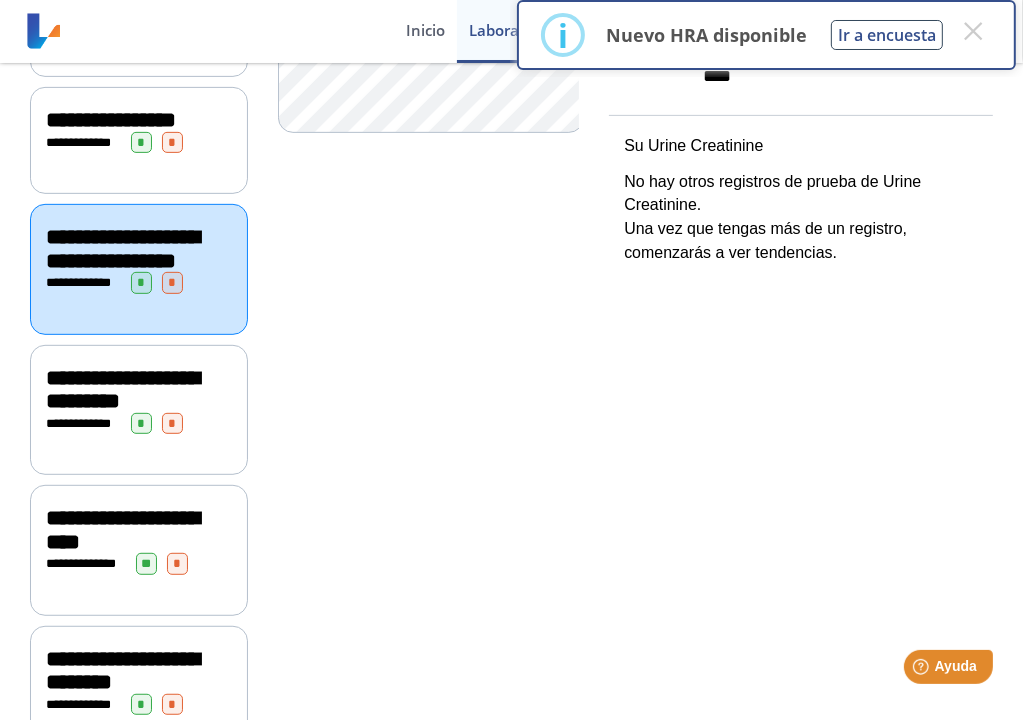 click on "**********" 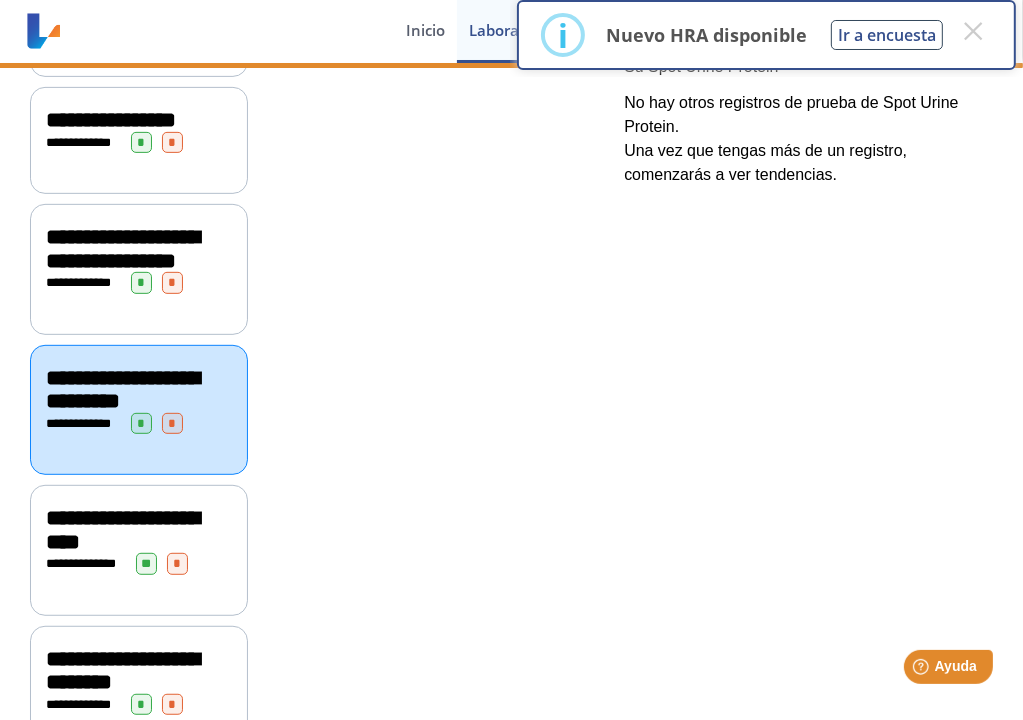 click on "**" 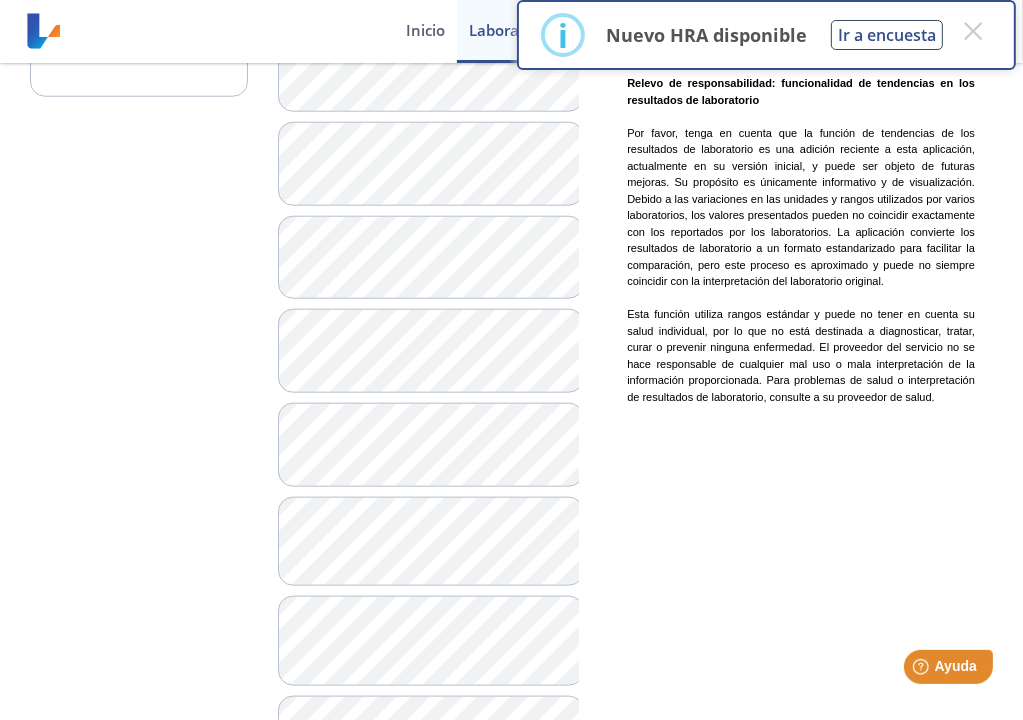 scroll, scrollTop: 1000, scrollLeft: 0, axis: vertical 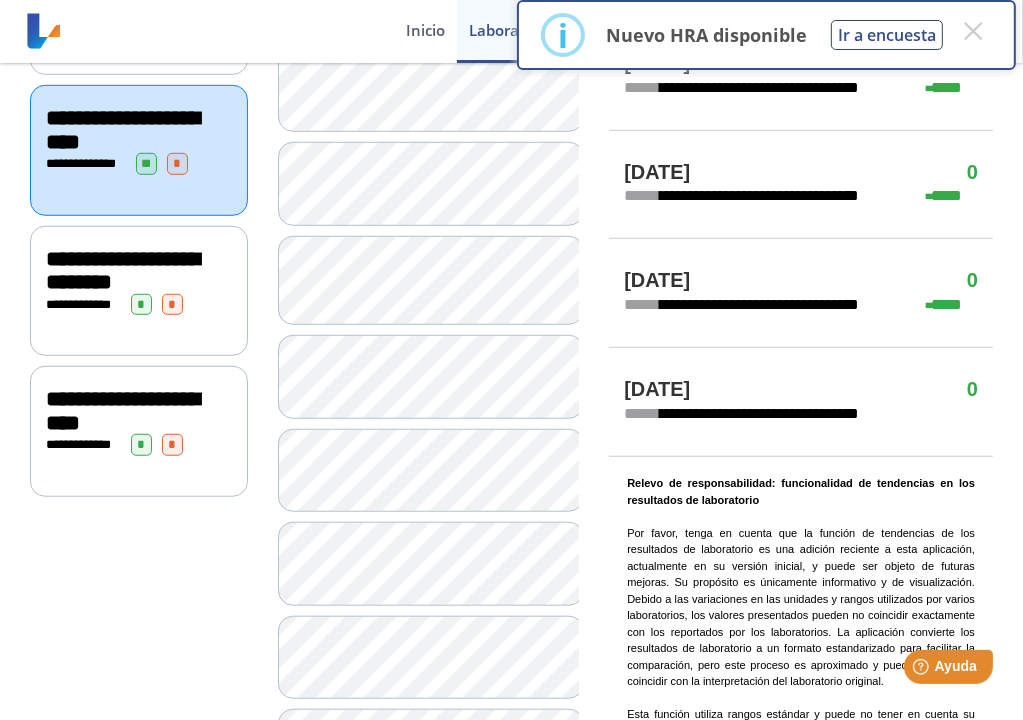 click on "**********" 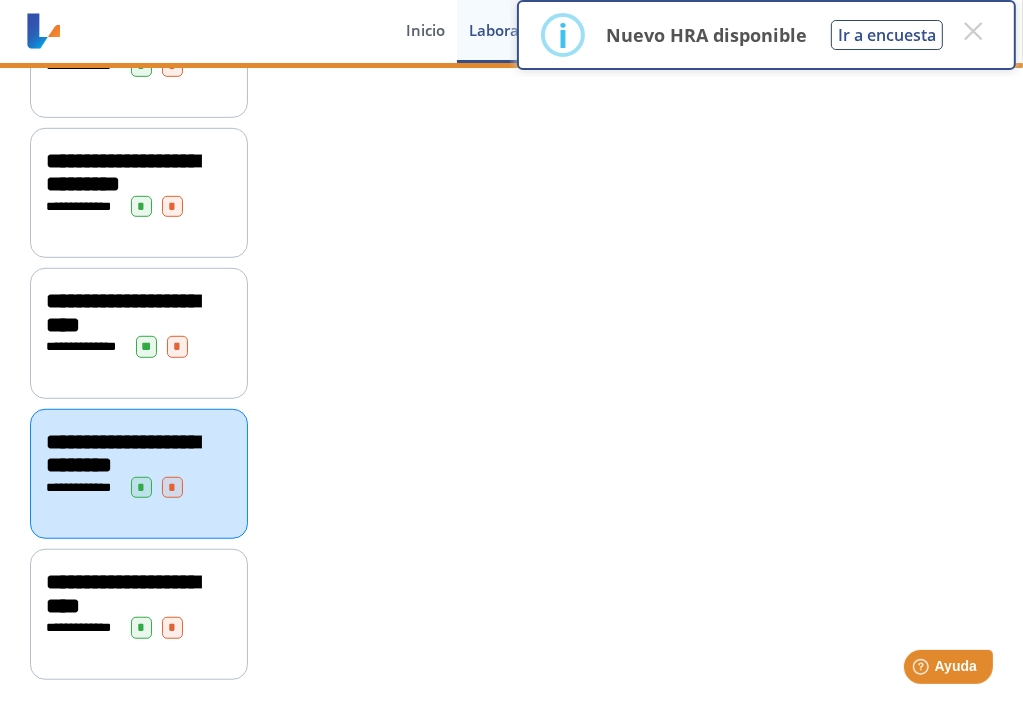 scroll, scrollTop: 804, scrollLeft: 0, axis: vertical 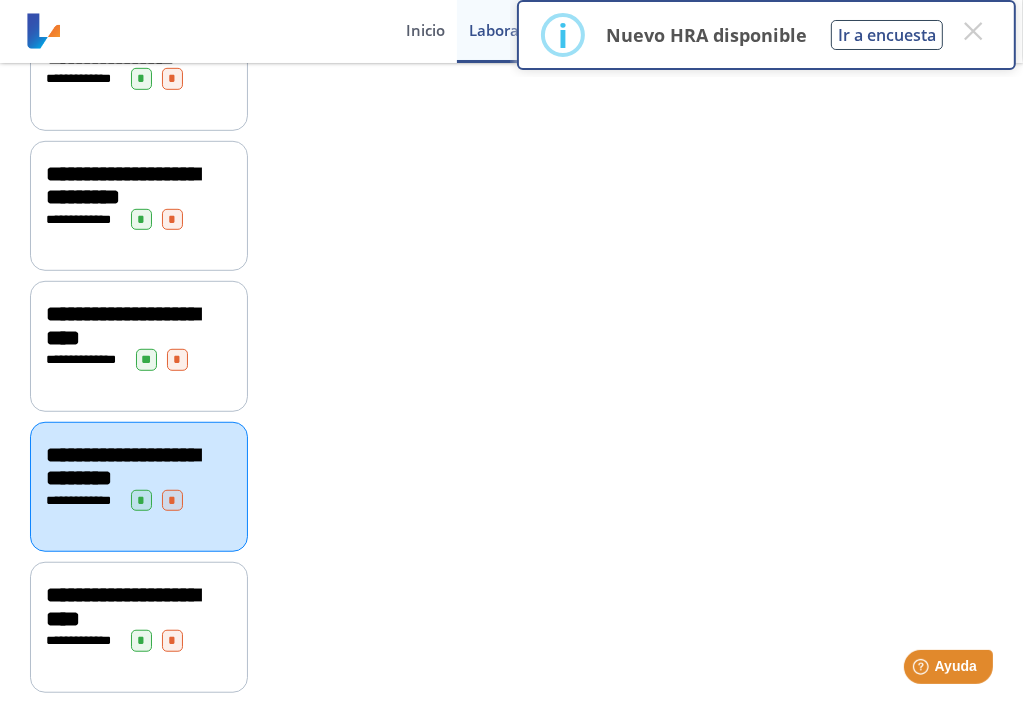 click on "**********" 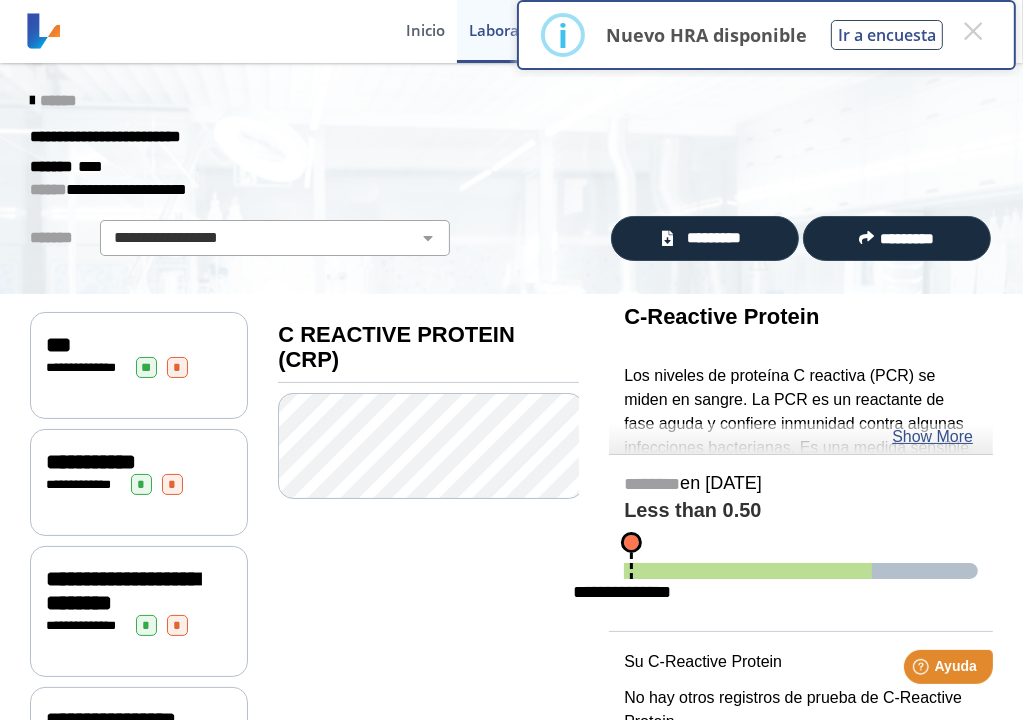 scroll, scrollTop: 0, scrollLeft: 0, axis: both 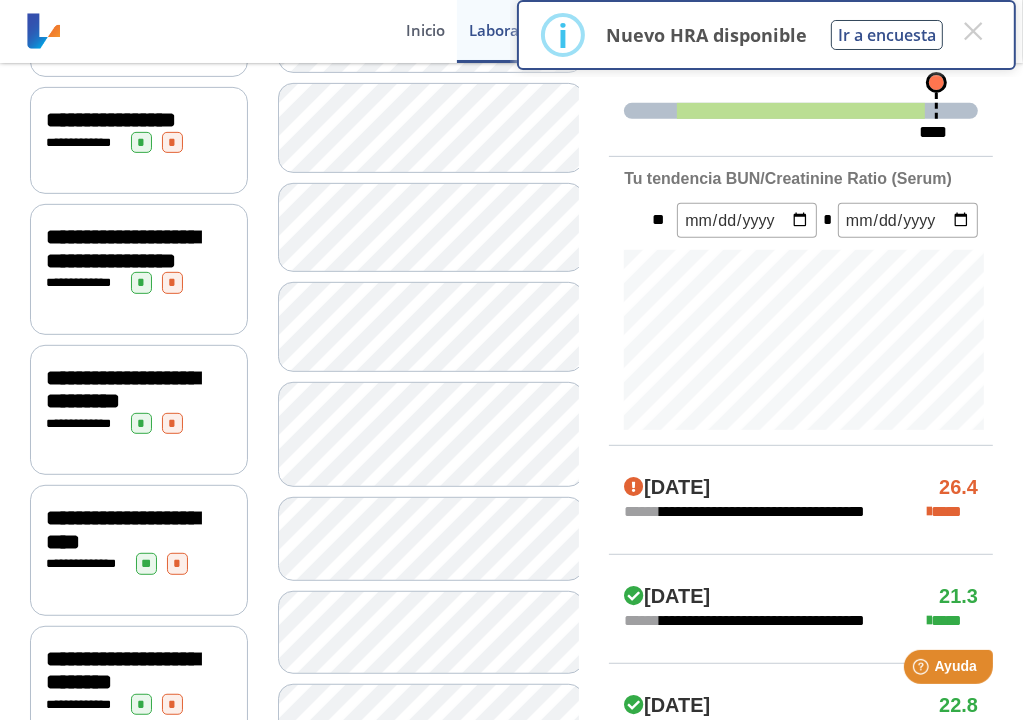 drag, startPoint x: 148, startPoint y: 260, endPoint x: 158, endPoint y: 267, distance: 12.206555 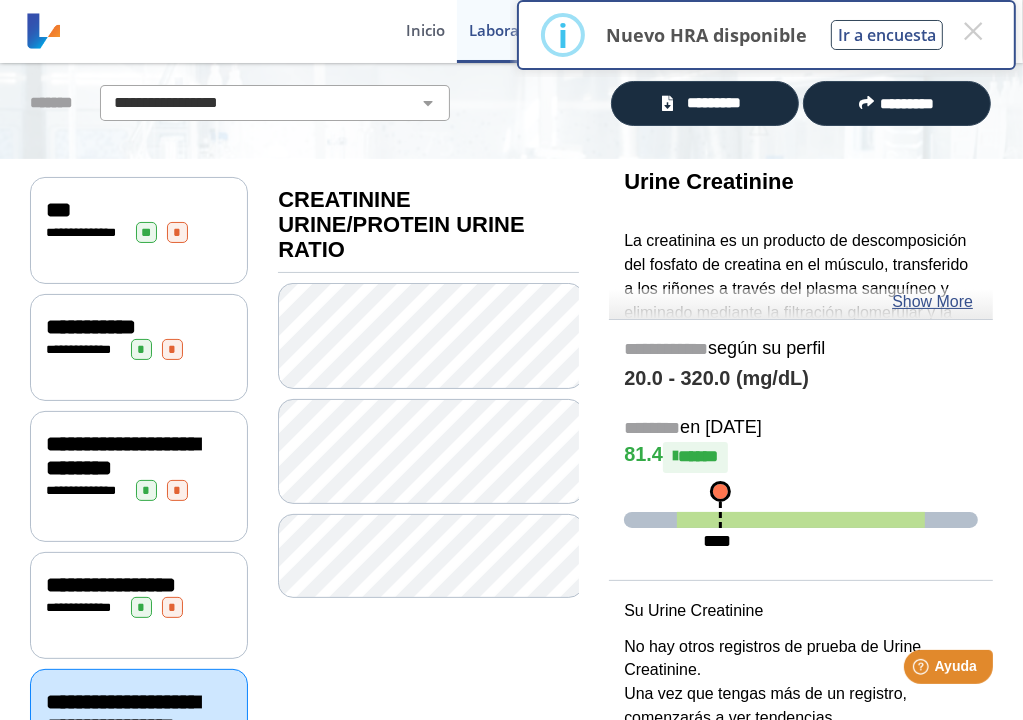 scroll, scrollTop: 100, scrollLeft: 0, axis: vertical 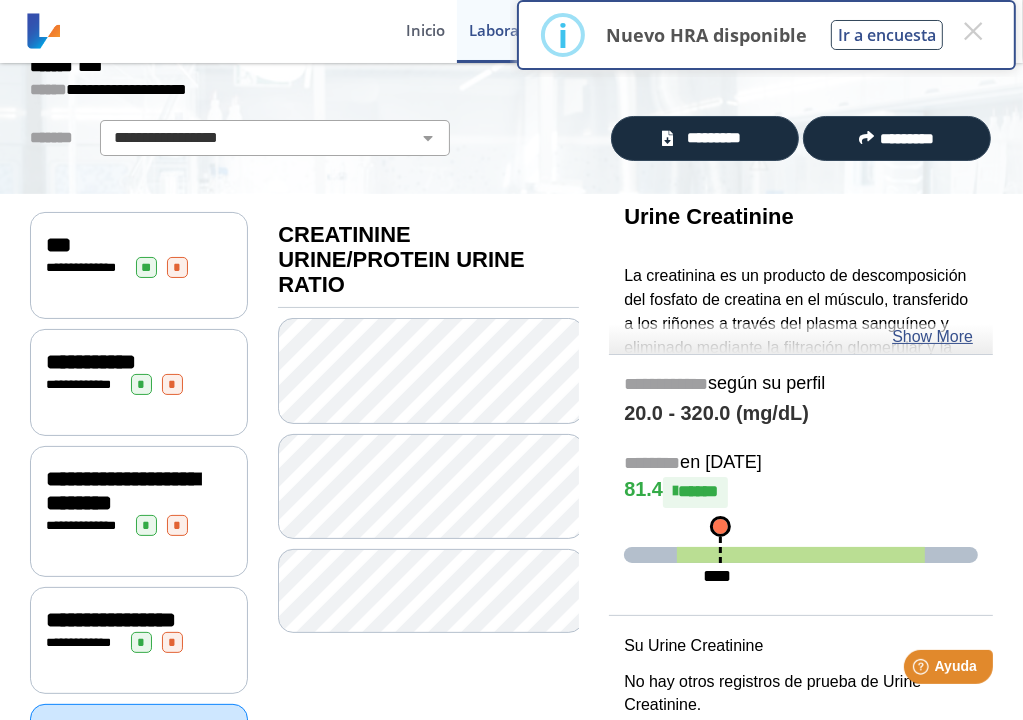 click on "**********" 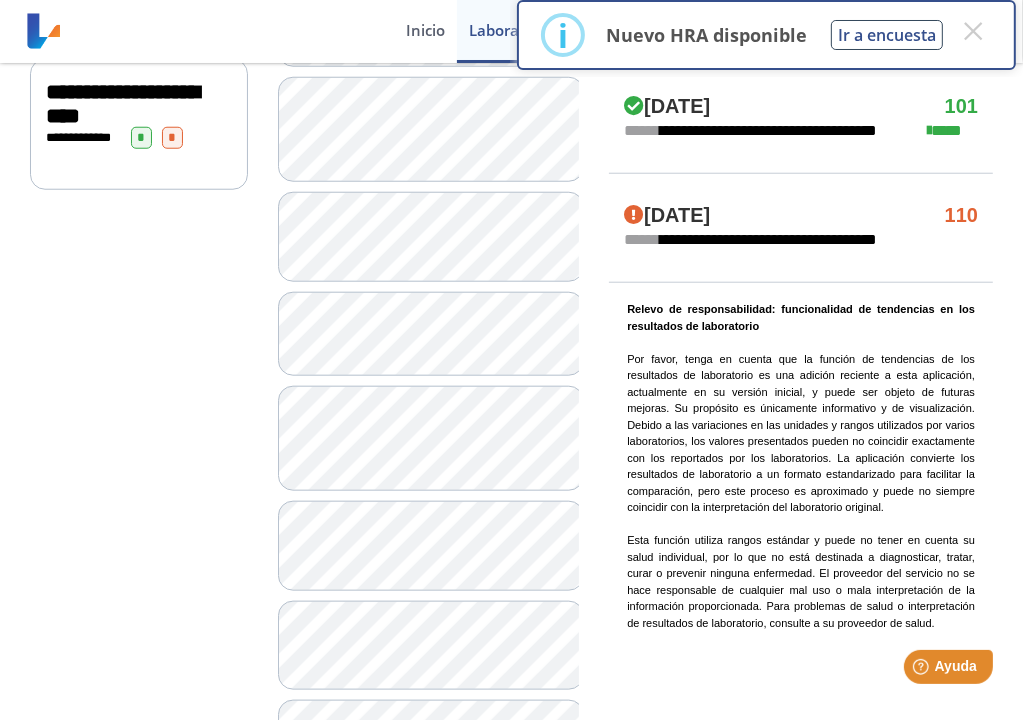 scroll, scrollTop: 1100, scrollLeft: 0, axis: vertical 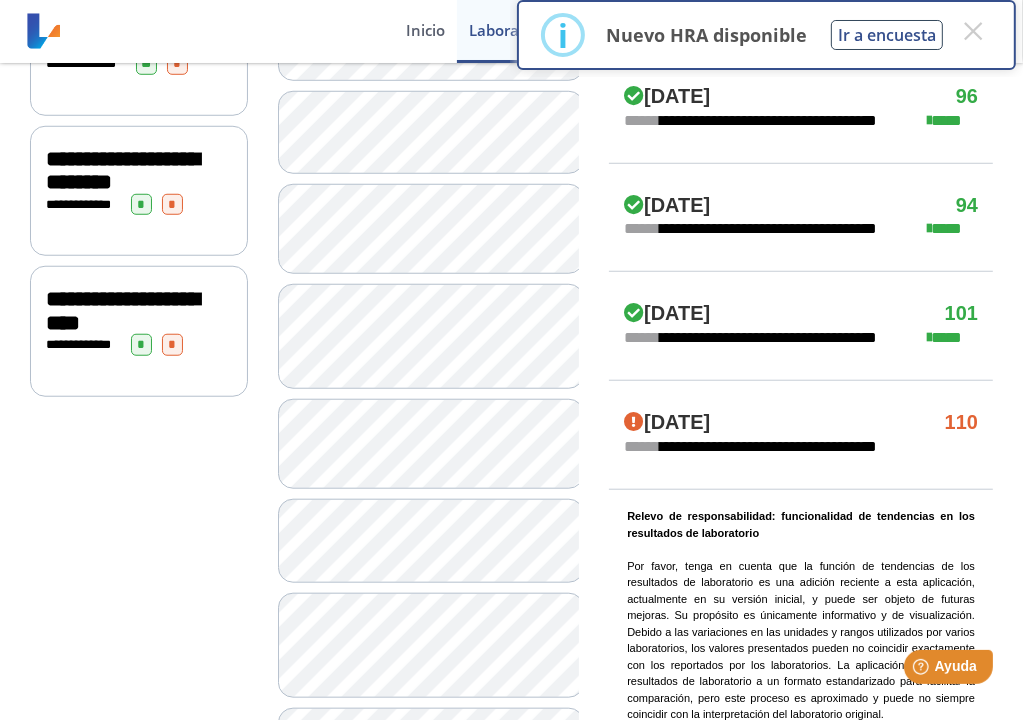 click on "**********" 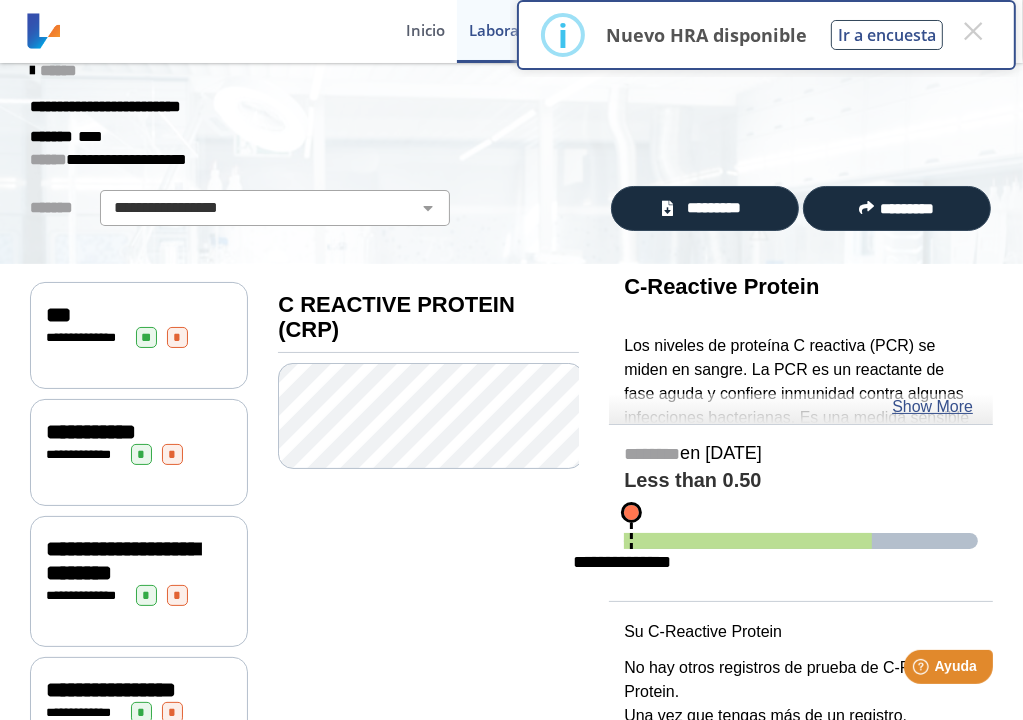 scroll, scrollTop: 0, scrollLeft: 0, axis: both 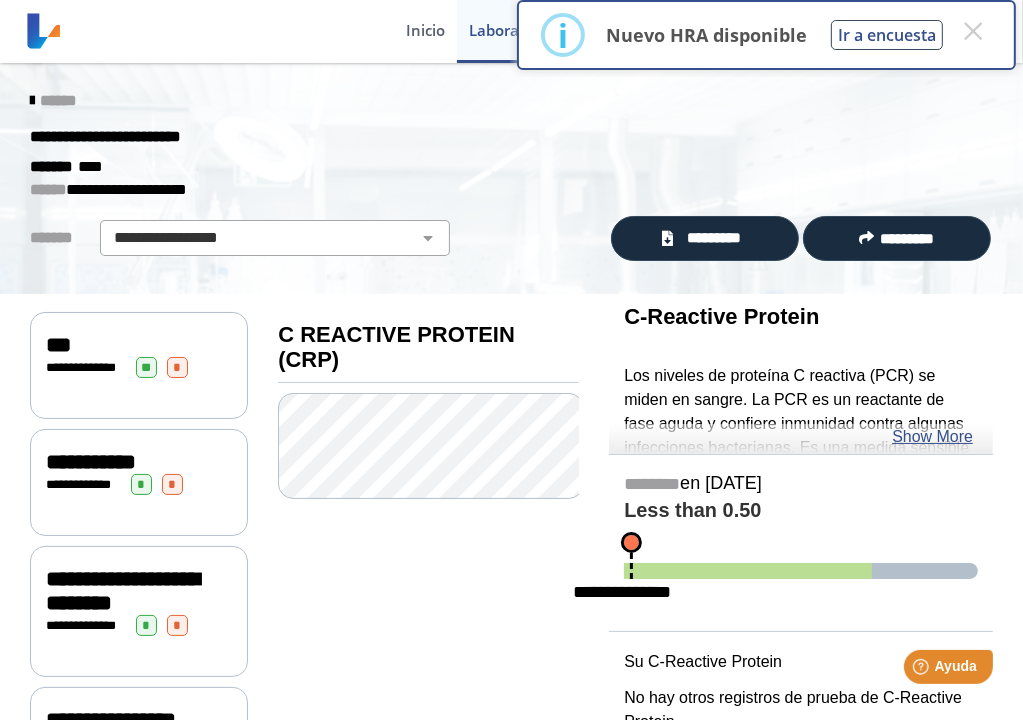 click on "***" 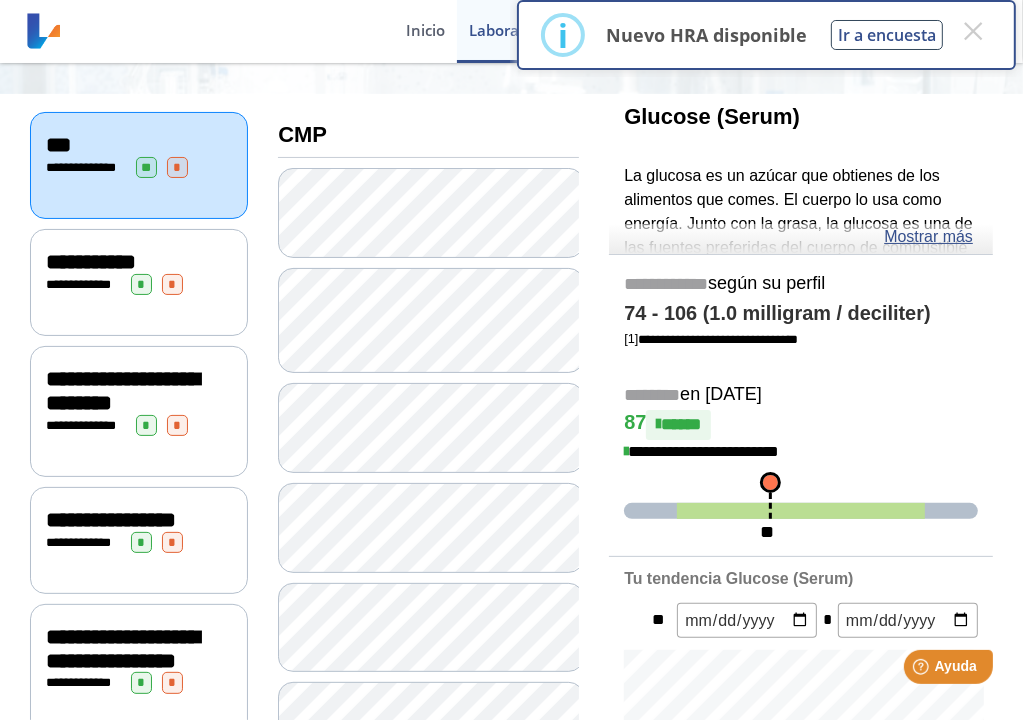 scroll, scrollTop: 0, scrollLeft: 0, axis: both 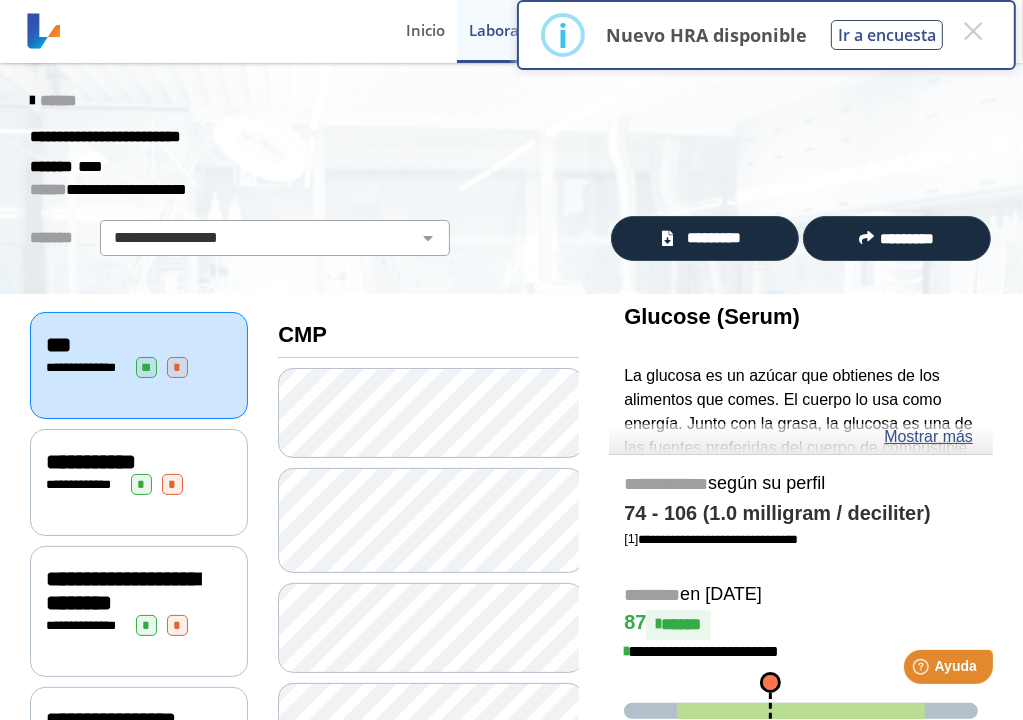 drag, startPoint x: 101, startPoint y: 447, endPoint x: 116, endPoint y: 450, distance: 15.297058 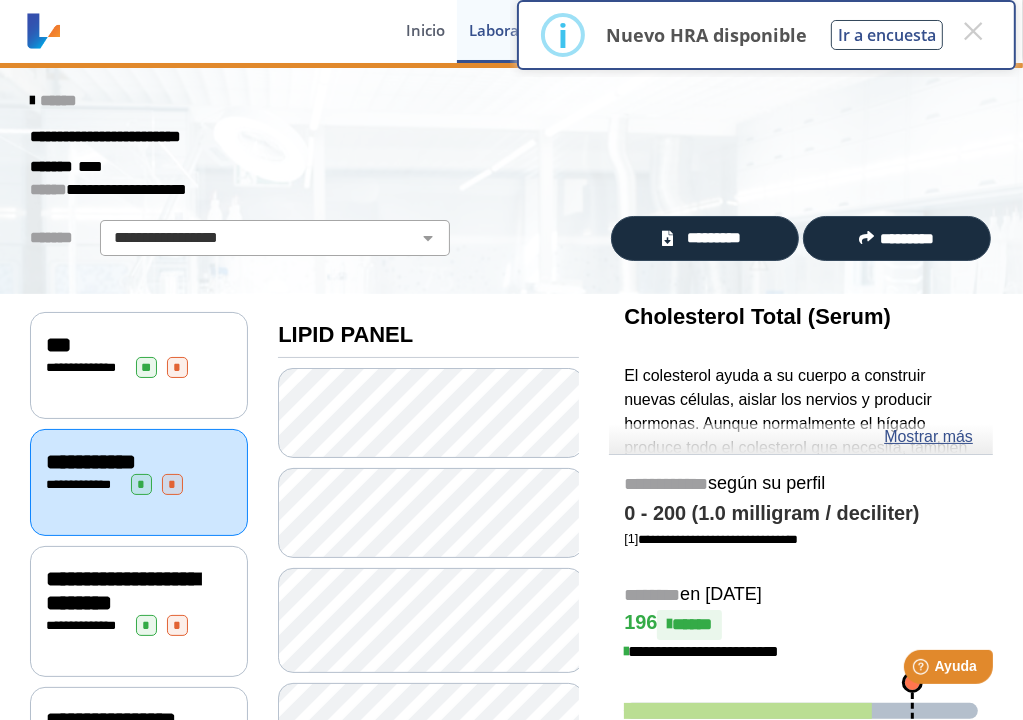 click on "**********" 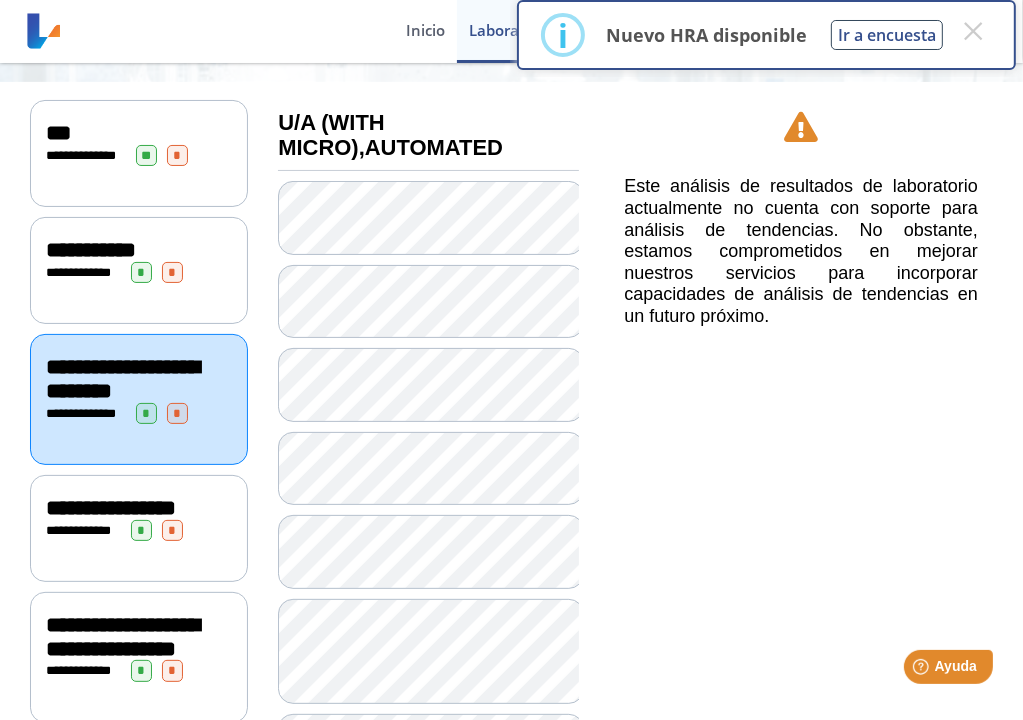 scroll, scrollTop: 200, scrollLeft: 0, axis: vertical 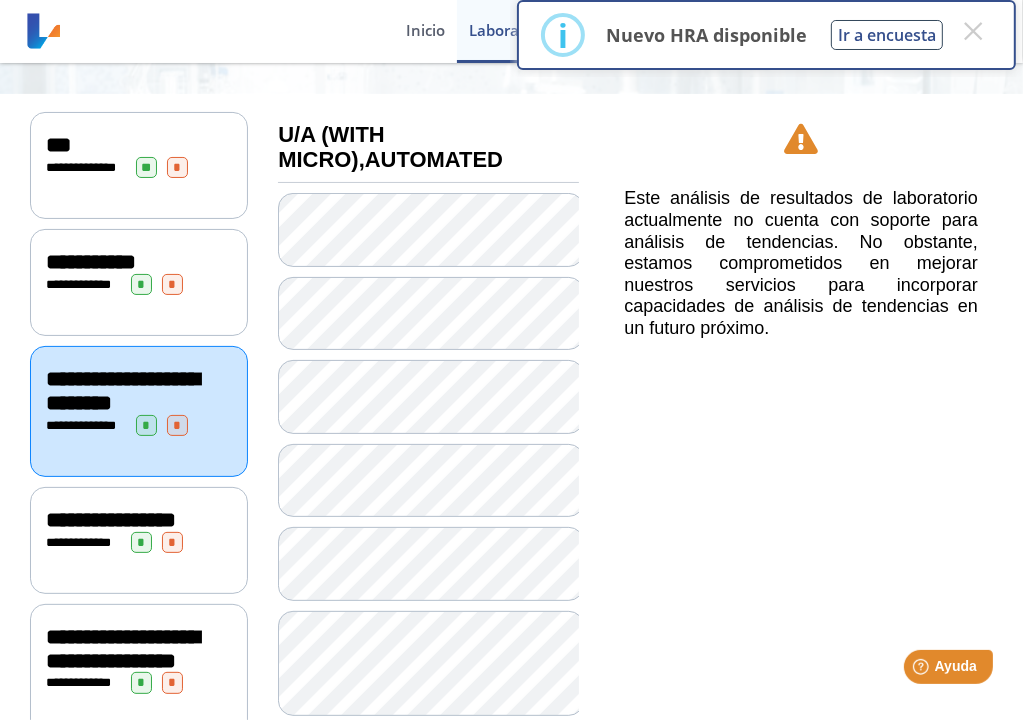 click on "**********" 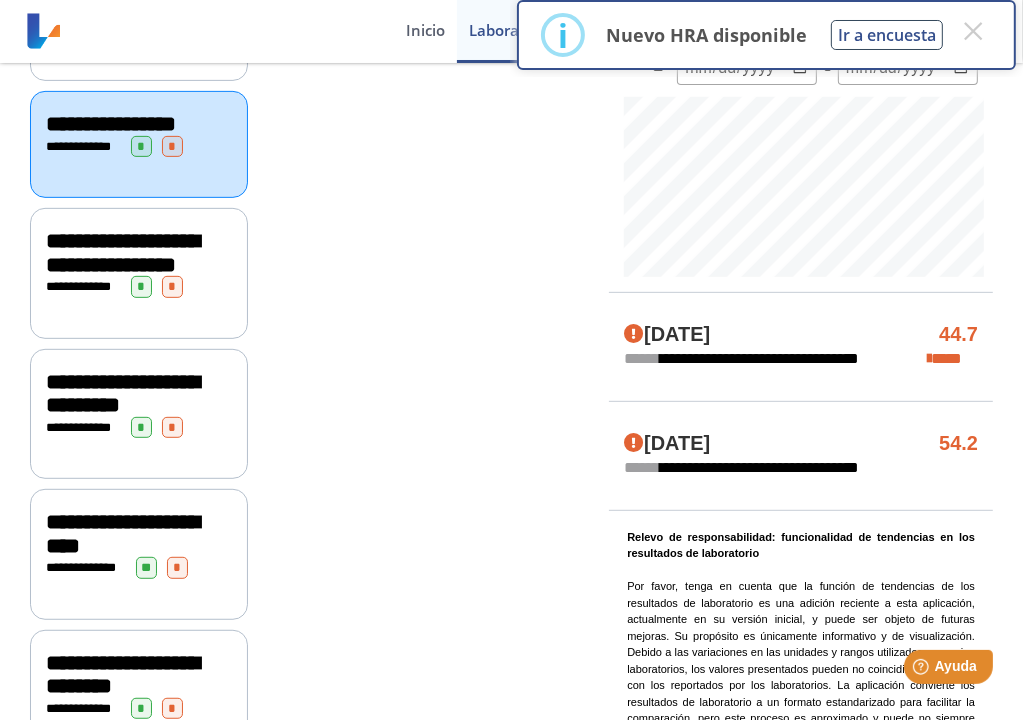 scroll, scrollTop: 600, scrollLeft: 0, axis: vertical 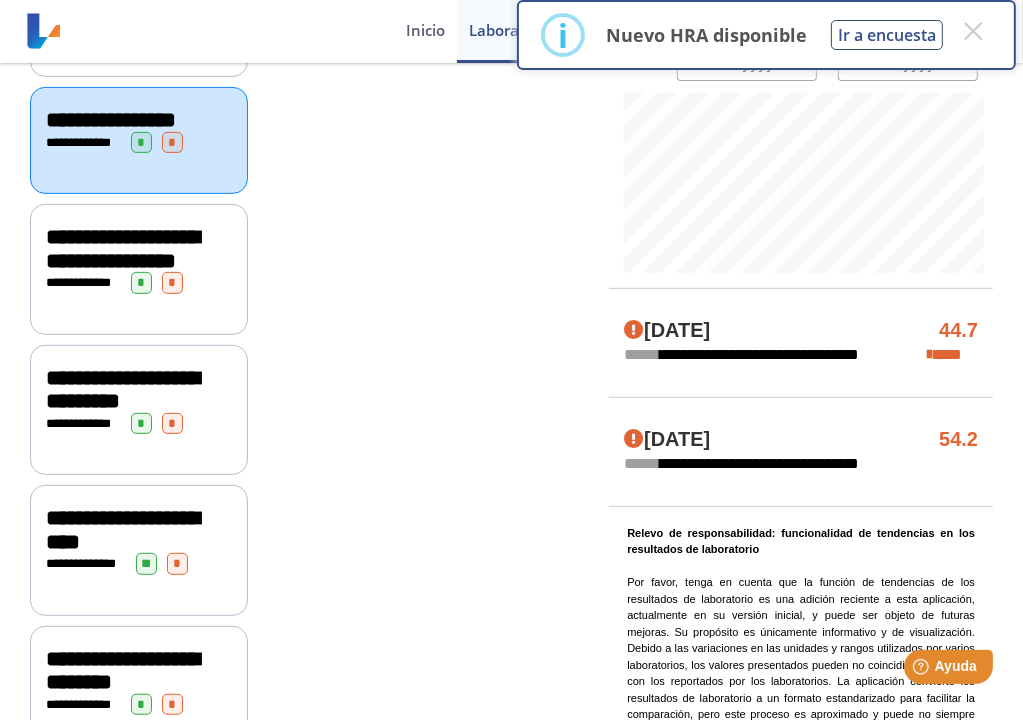 click on "**********" 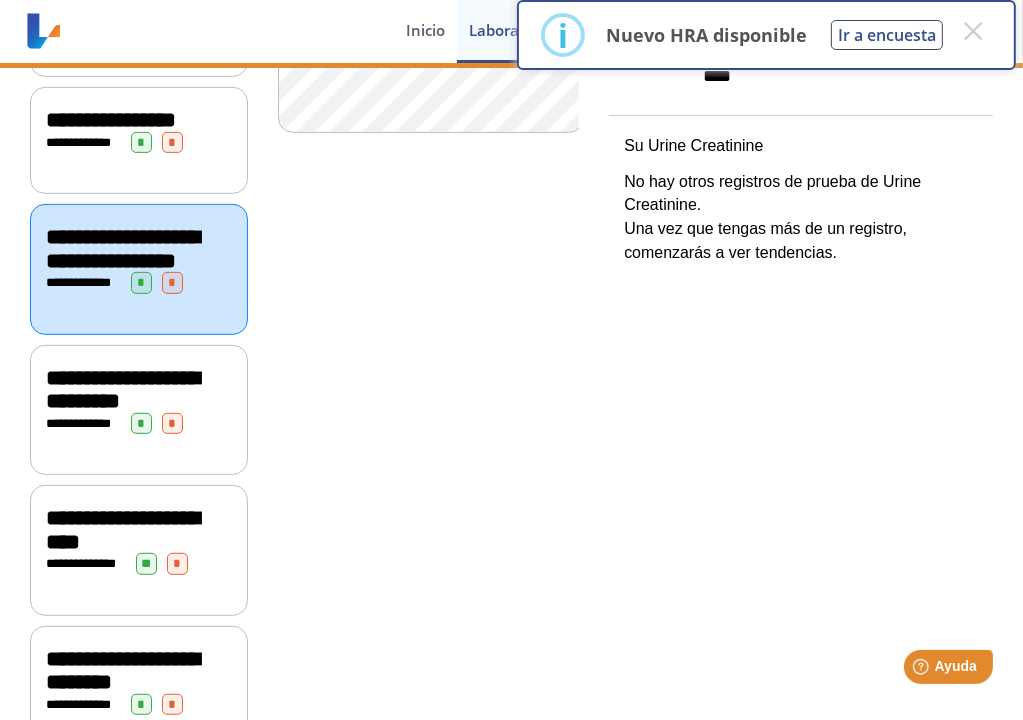 click on "**********" 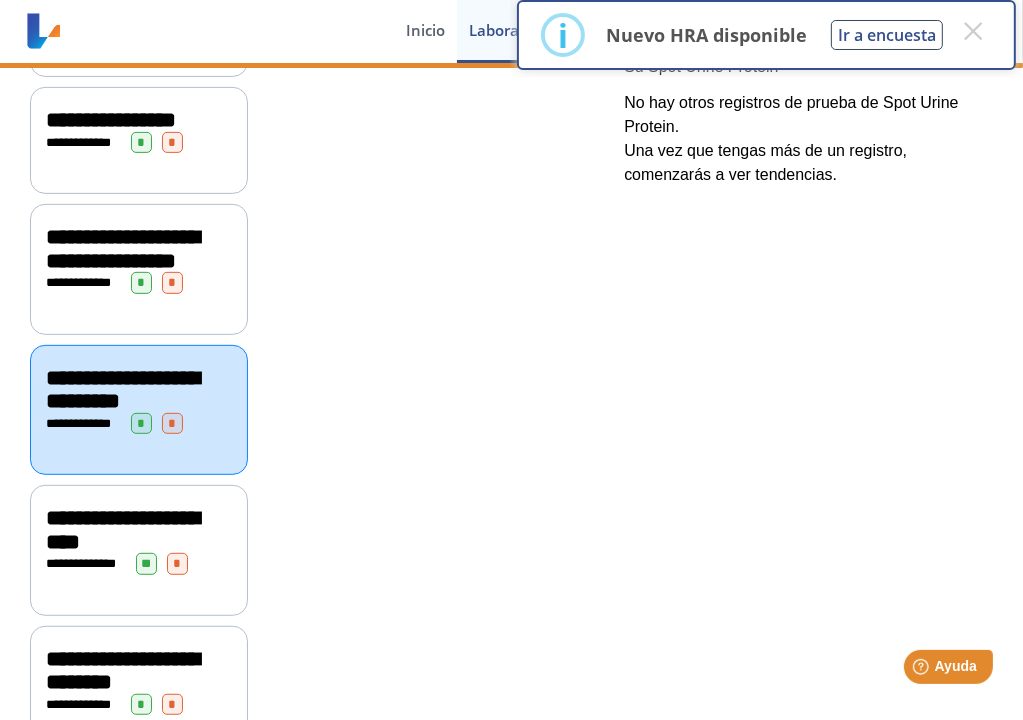 click on "**********" 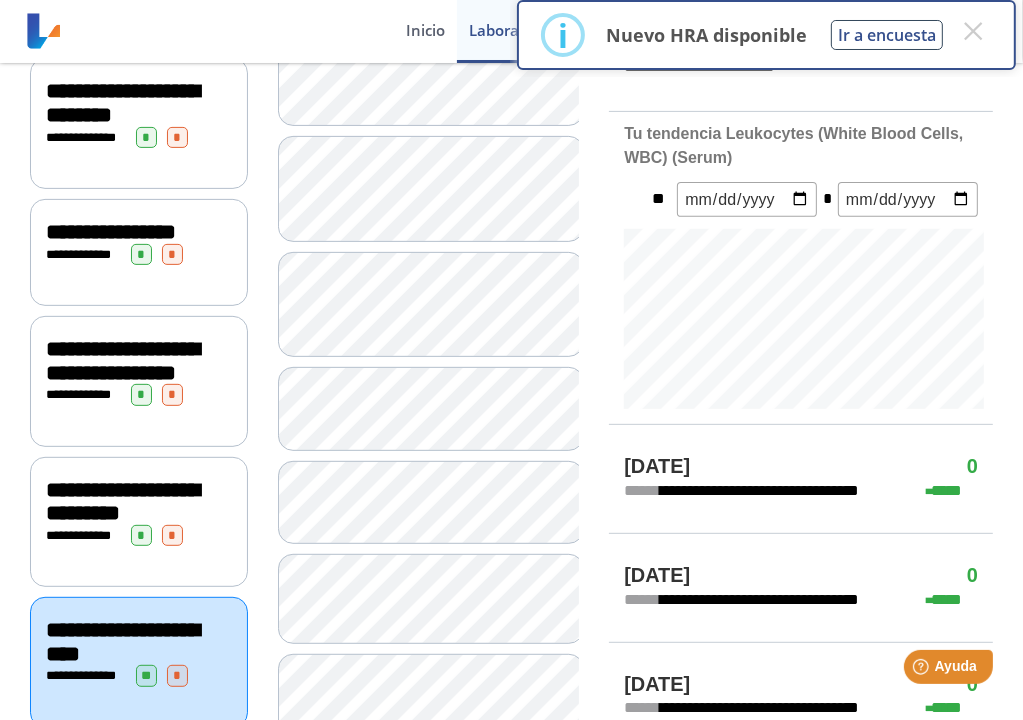 scroll, scrollTop: 0, scrollLeft: 0, axis: both 